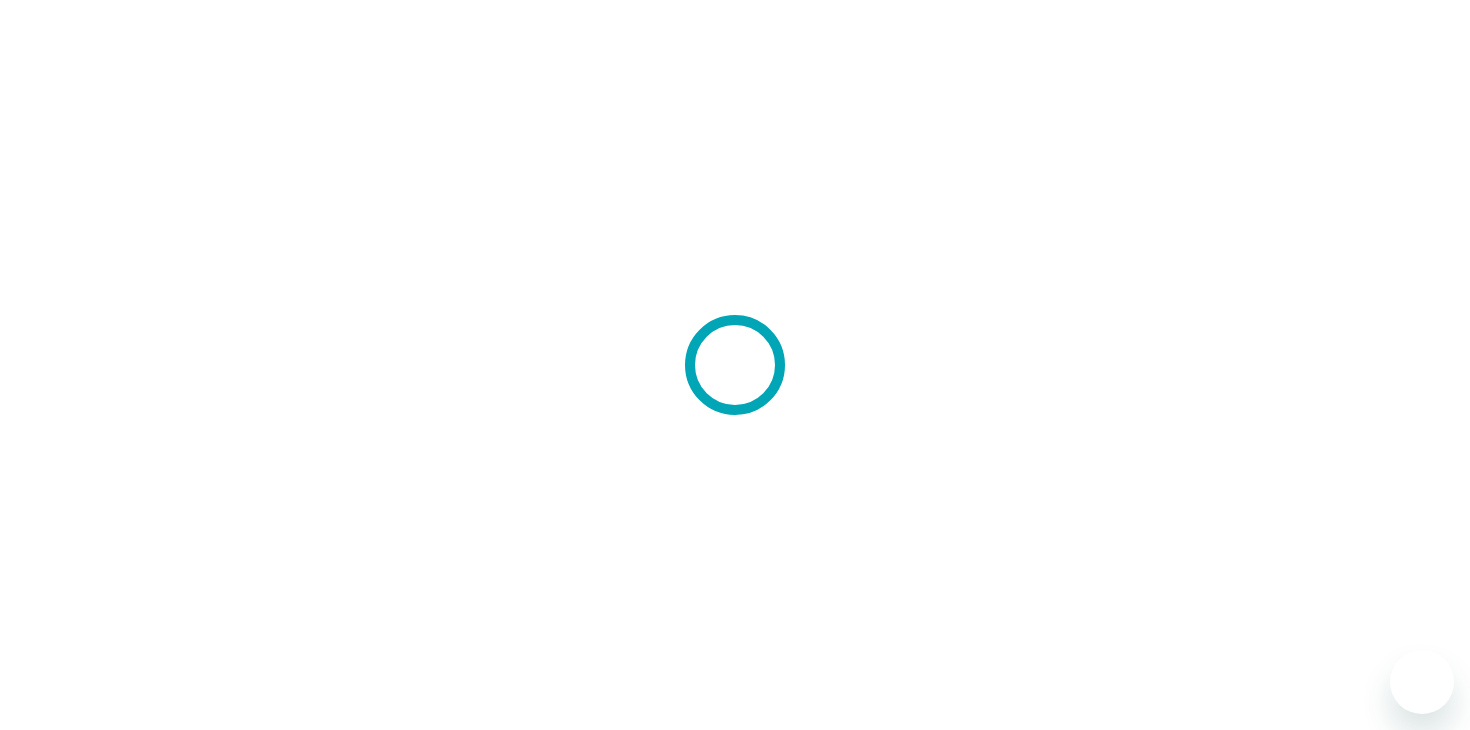 scroll, scrollTop: 0, scrollLeft: 0, axis: both 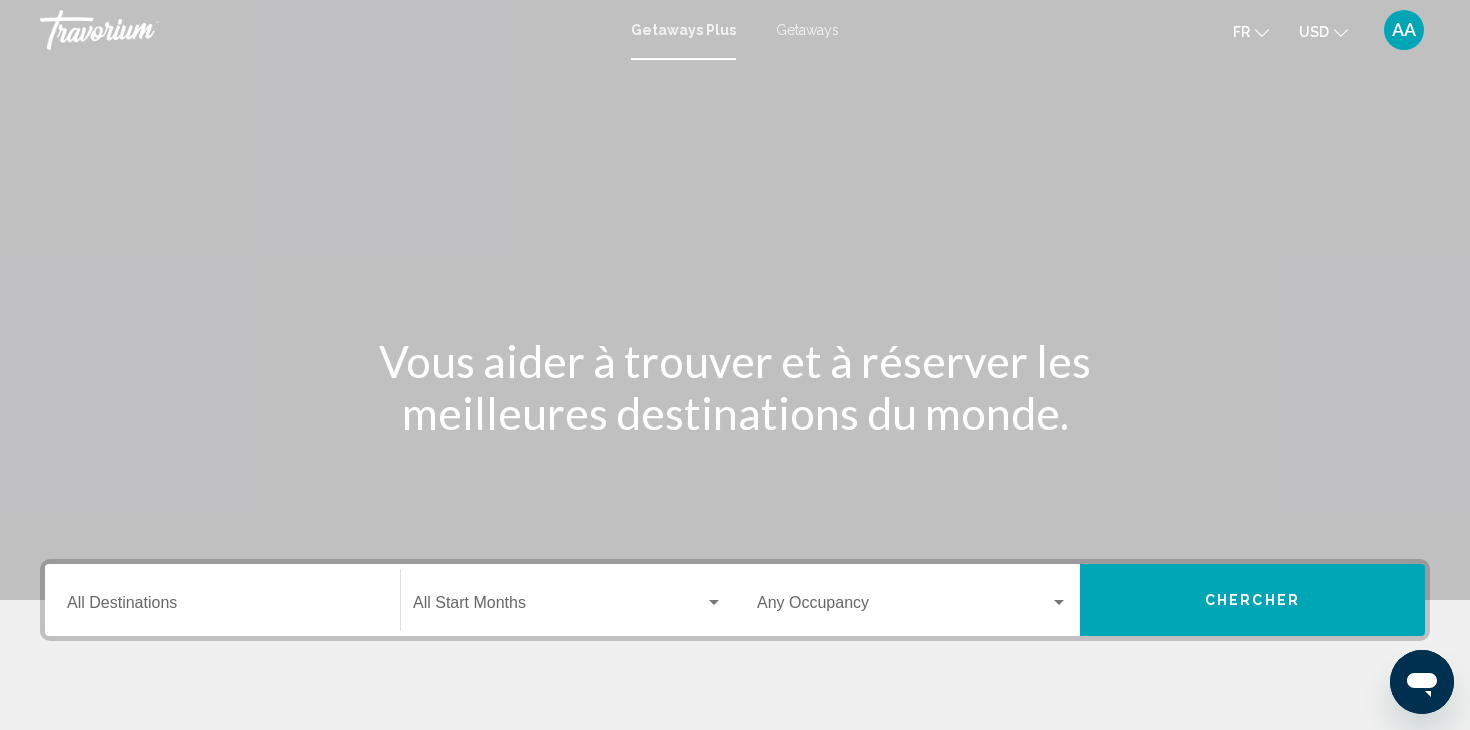 click on "Getaways" at bounding box center (807, 30) 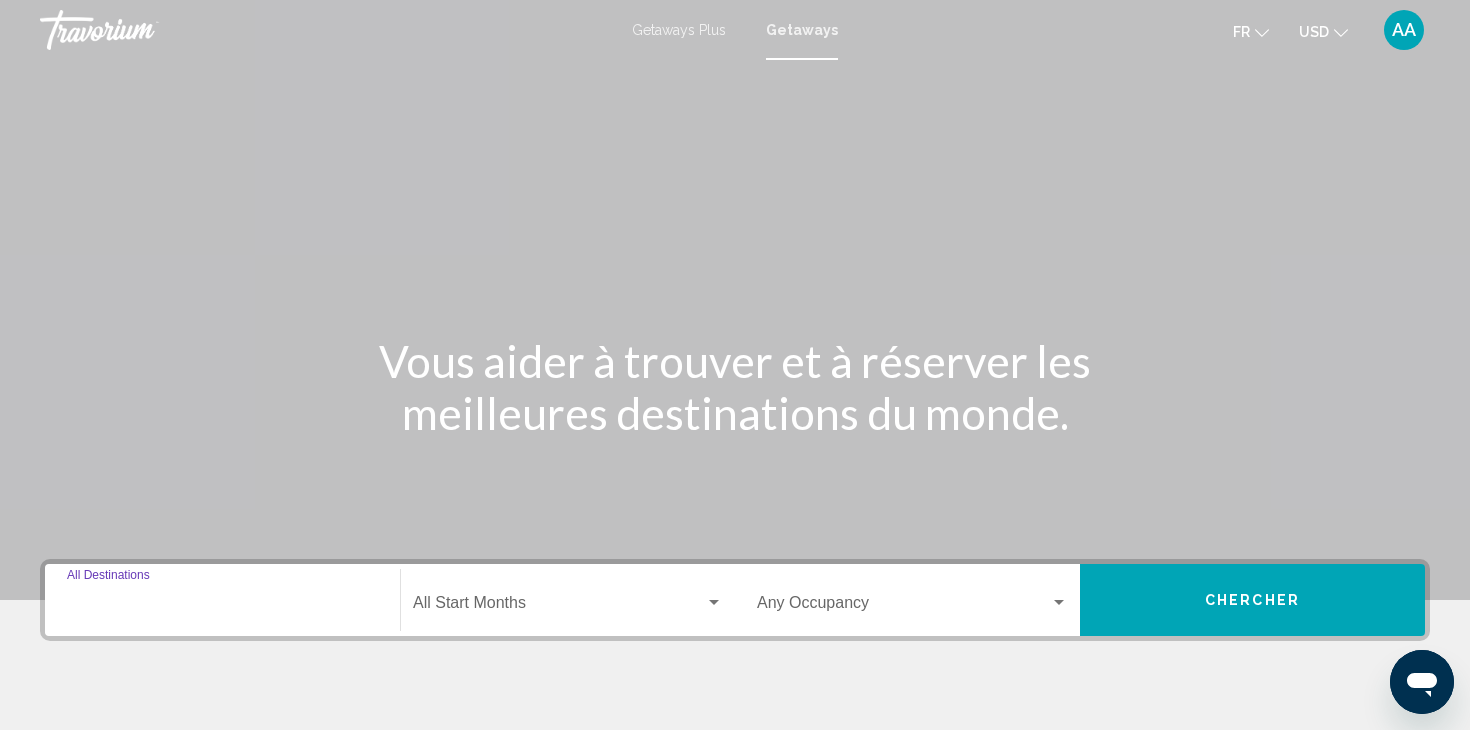 click on "Destination All Destinations" at bounding box center (222, 607) 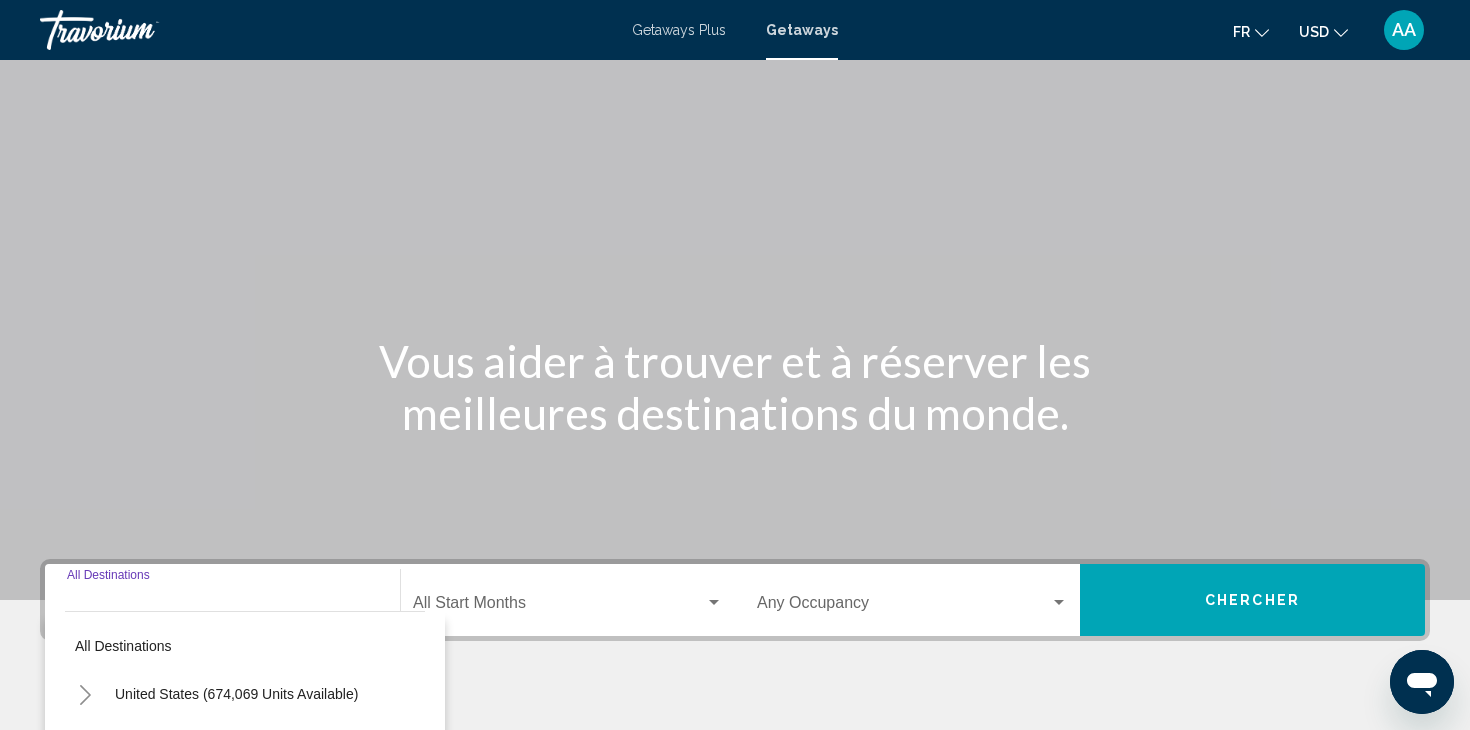 scroll, scrollTop: 356, scrollLeft: 0, axis: vertical 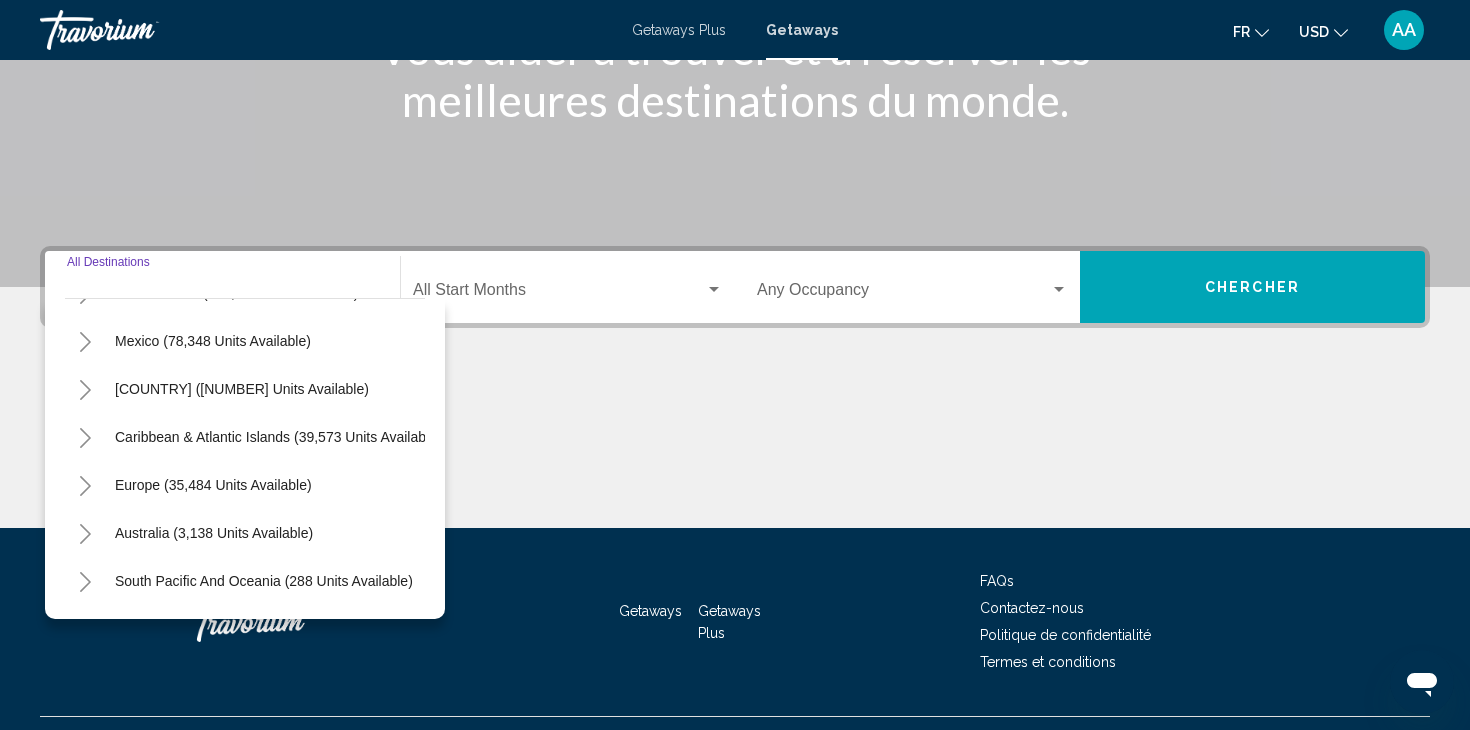 click 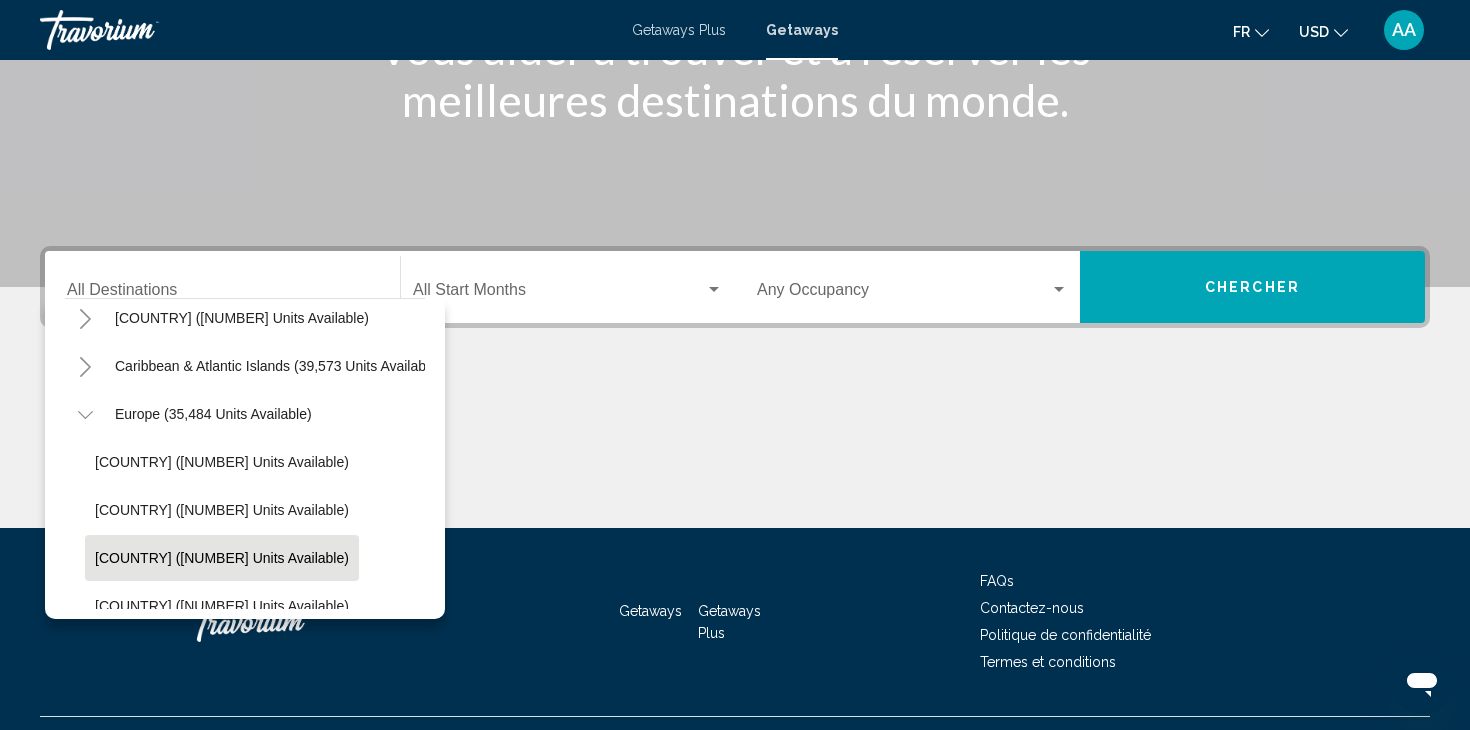 scroll, scrollTop: 158, scrollLeft: 0, axis: vertical 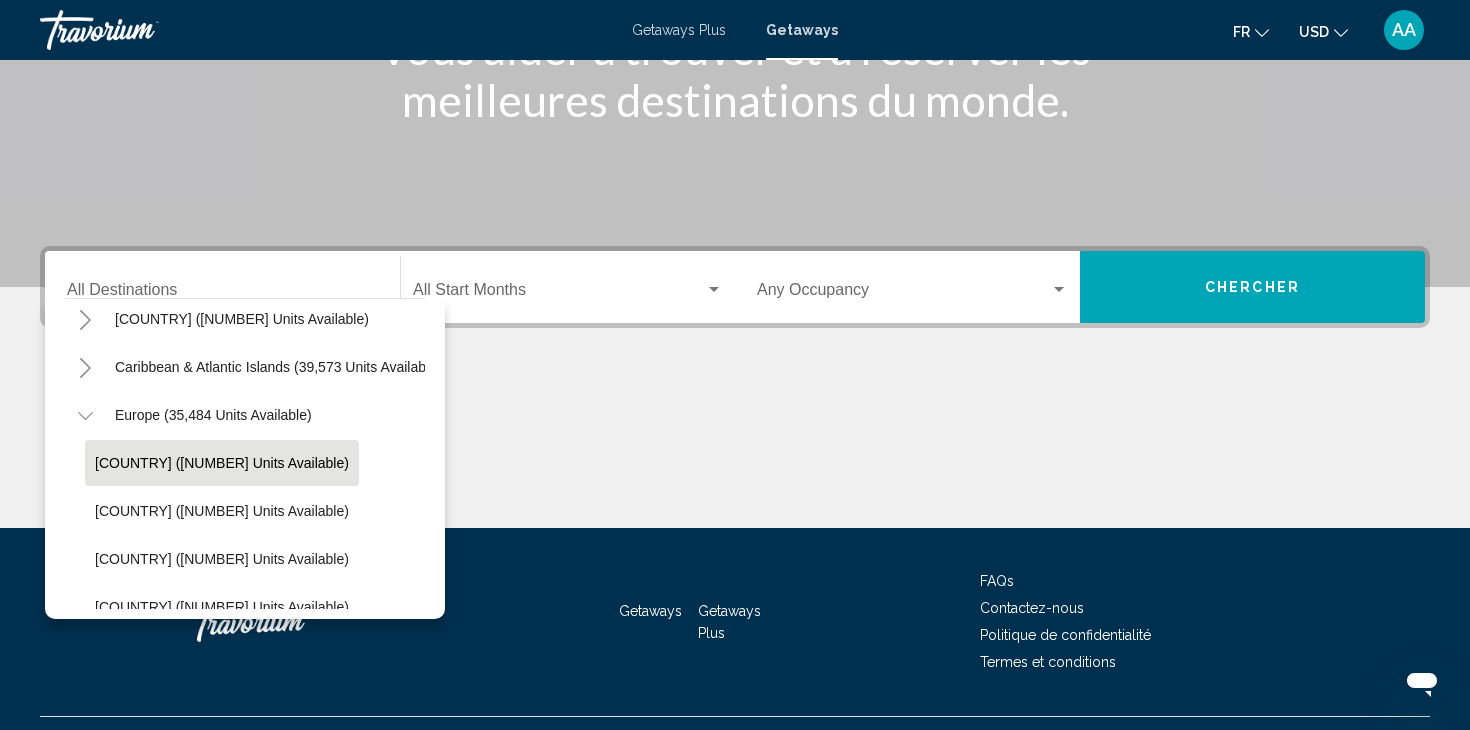 click on "Andorra (154 units available)" 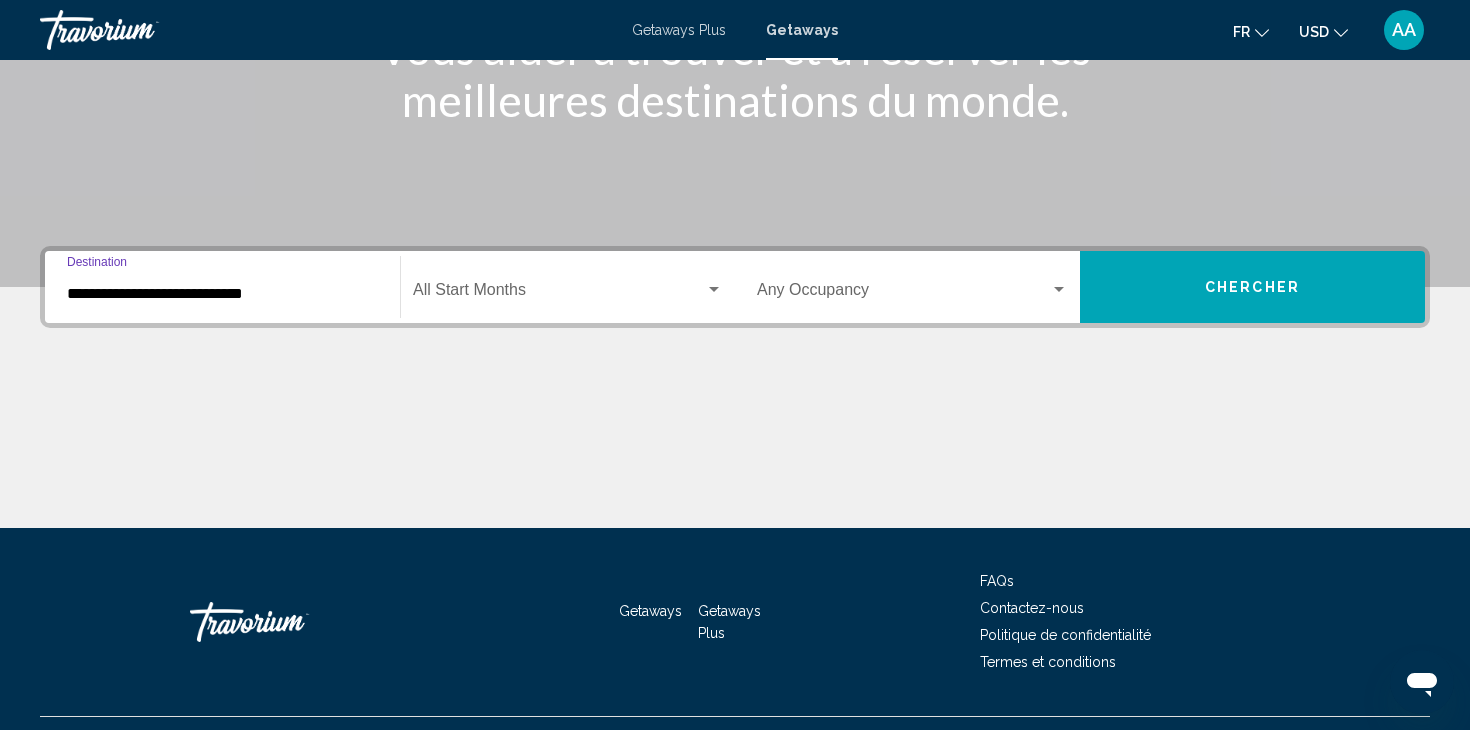 scroll, scrollTop: 356, scrollLeft: 0, axis: vertical 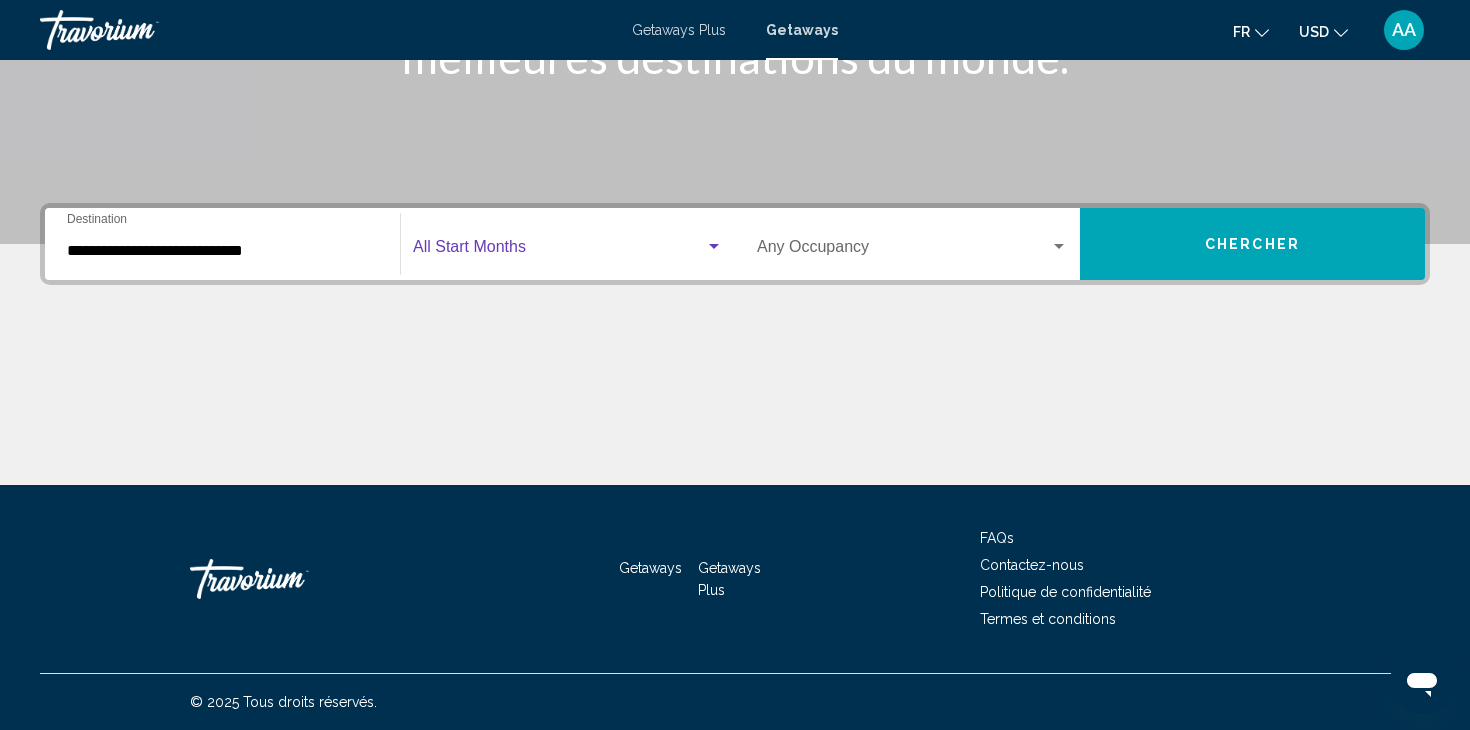 click at bounding box center [714, 246] 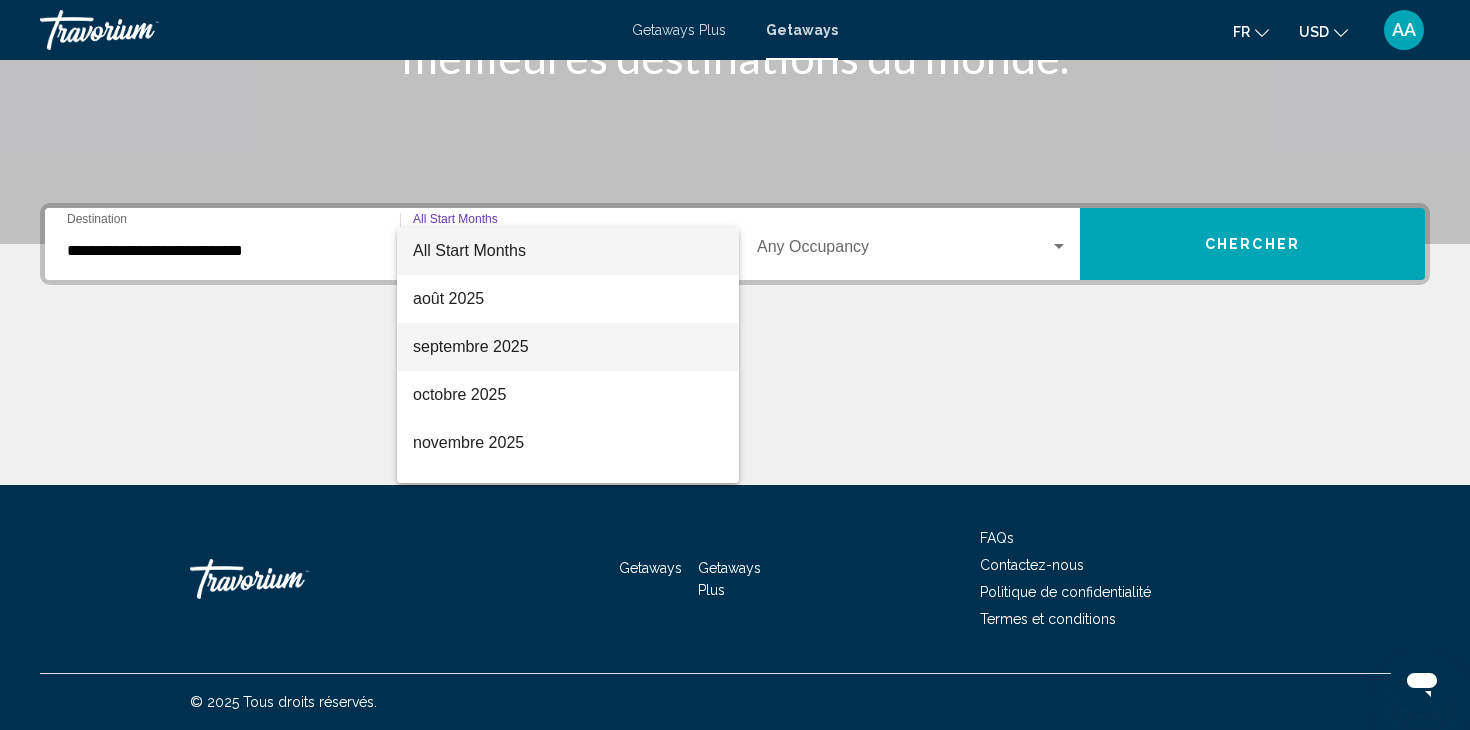 click on "septembre 2025" at bounding box center [568, 347] 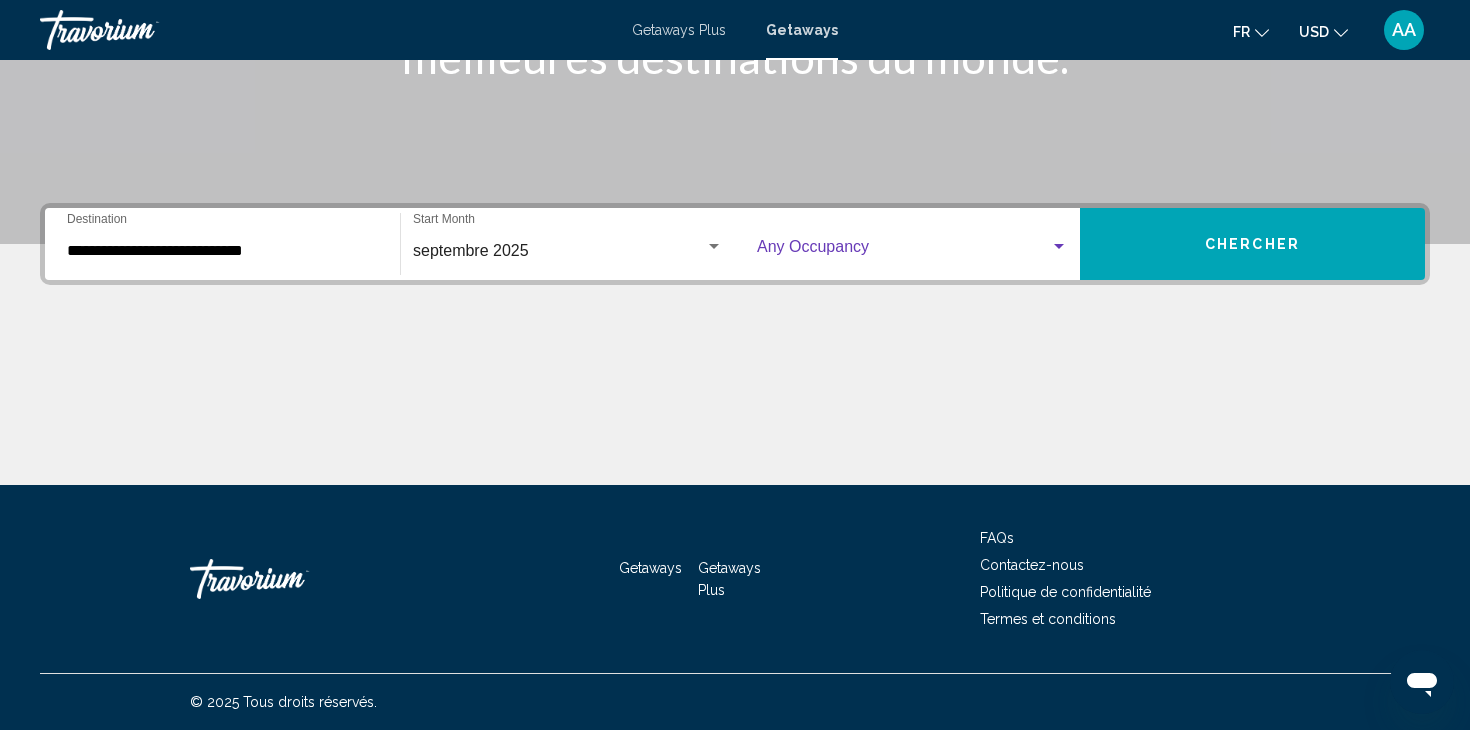 click at bounding box center [1059, 246] 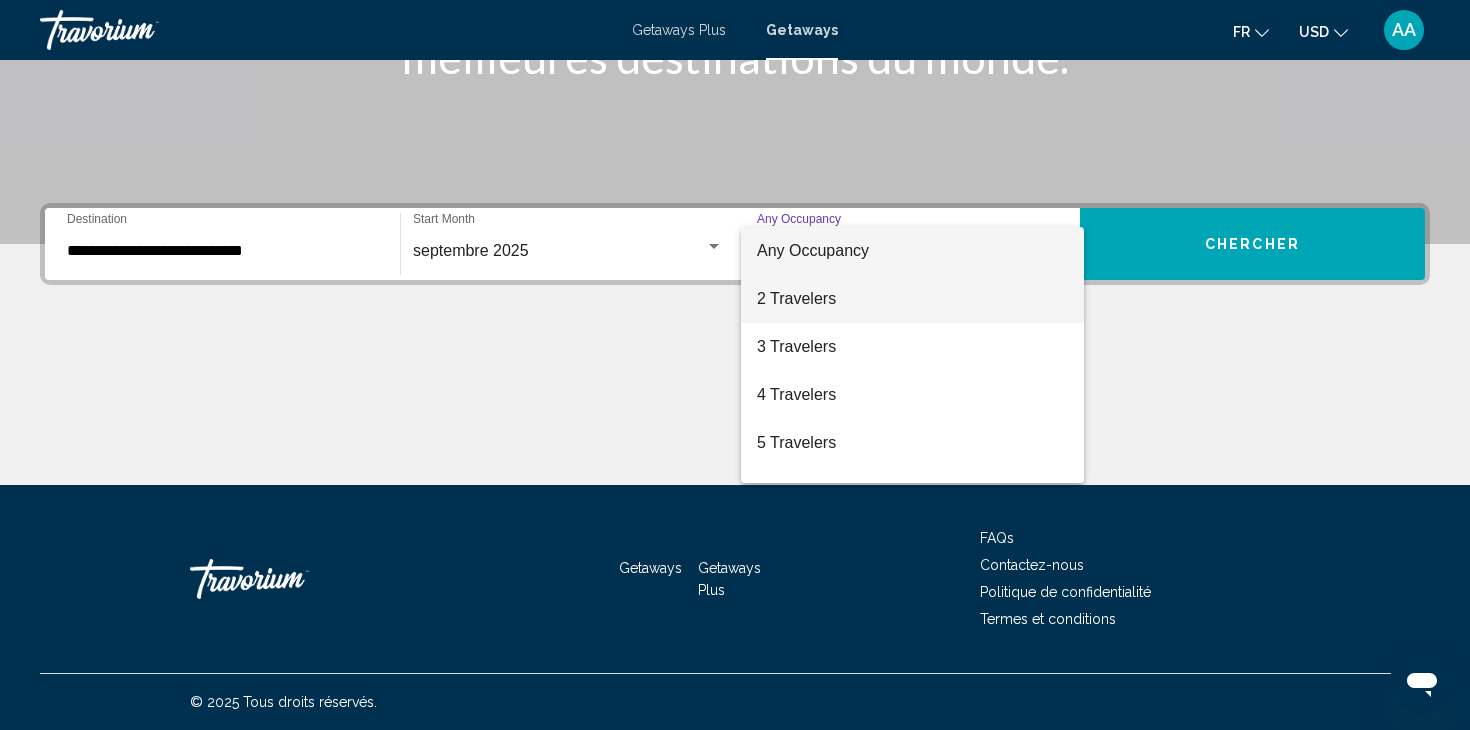 click on "2 Travelers" at bounding box center (912, 299) 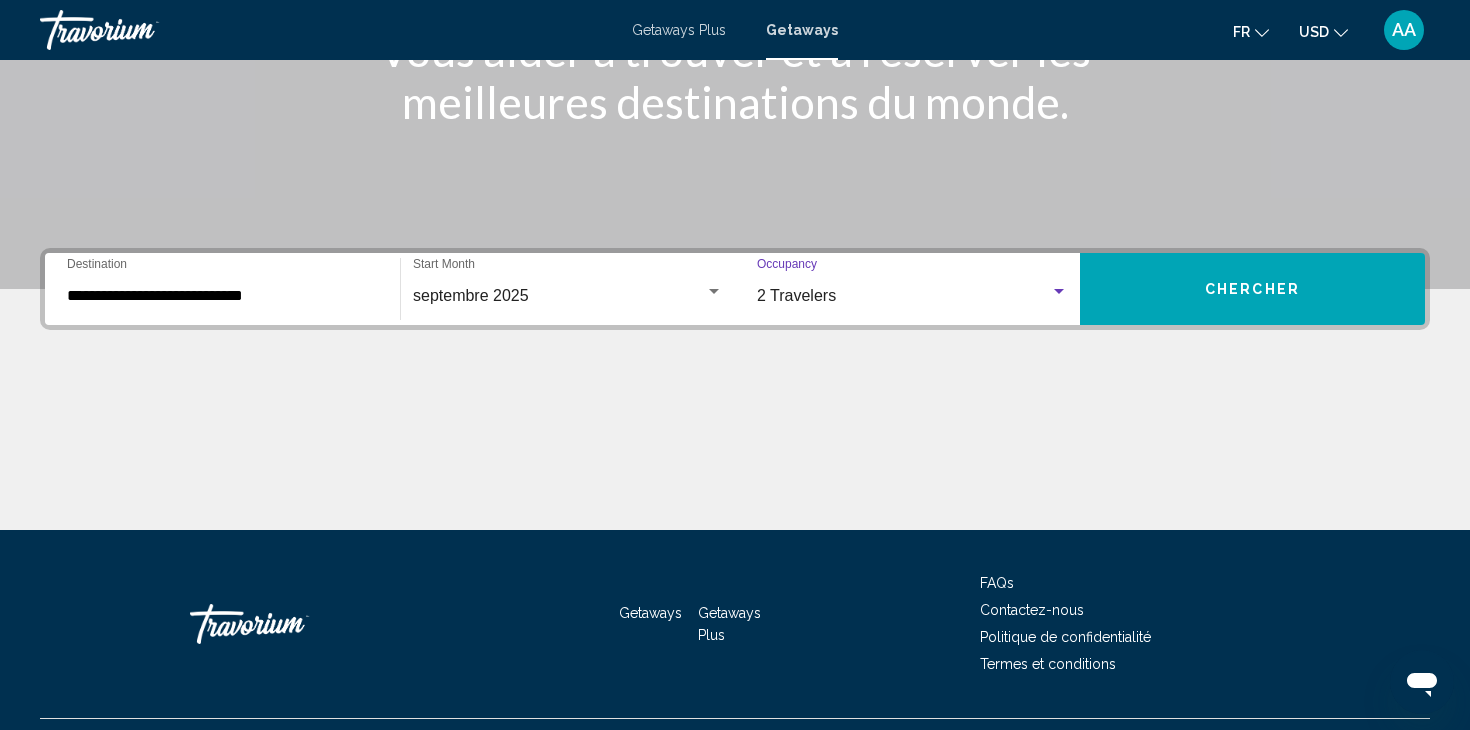 scroll, scrollTop: 332, scrollLeft: 0, axis: vertical 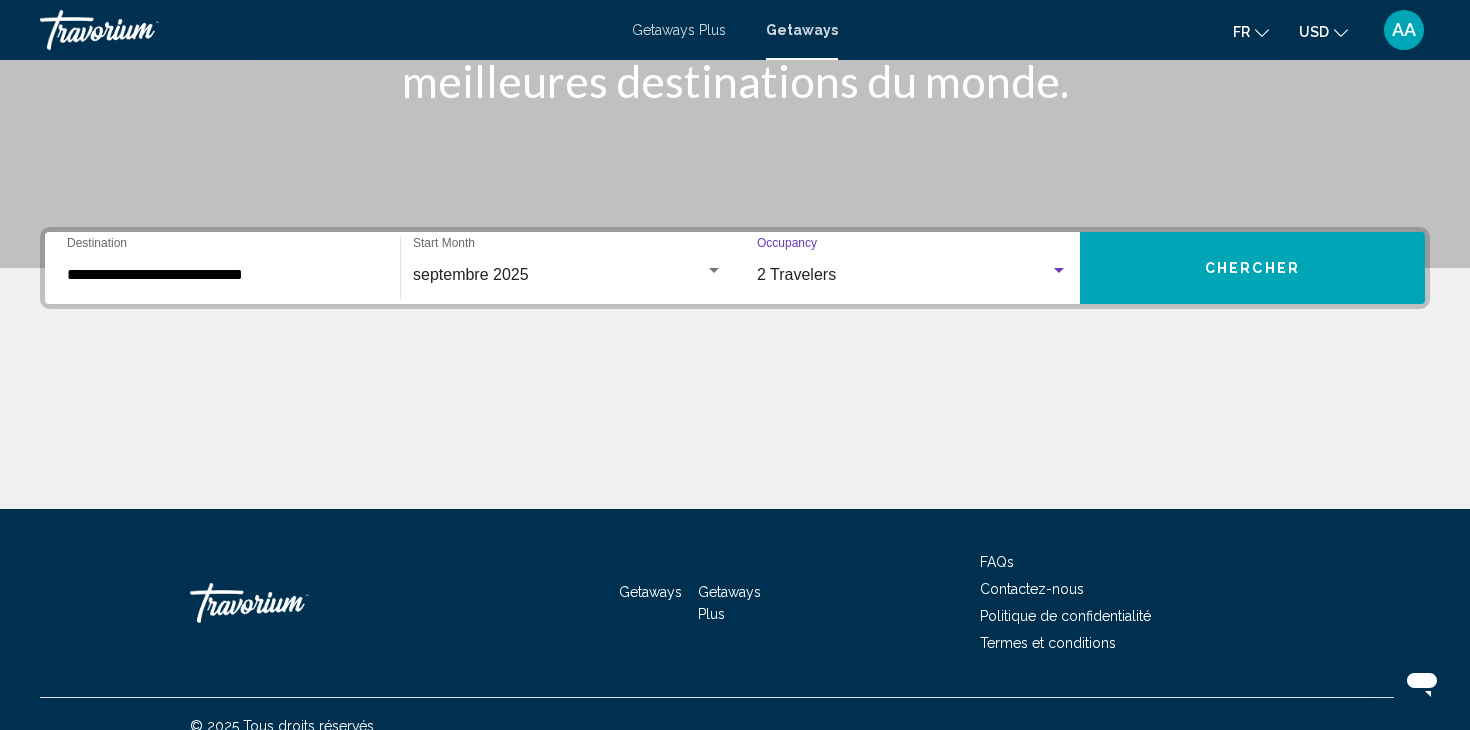 click on "Chercher" at bounding box center [1252, 269] 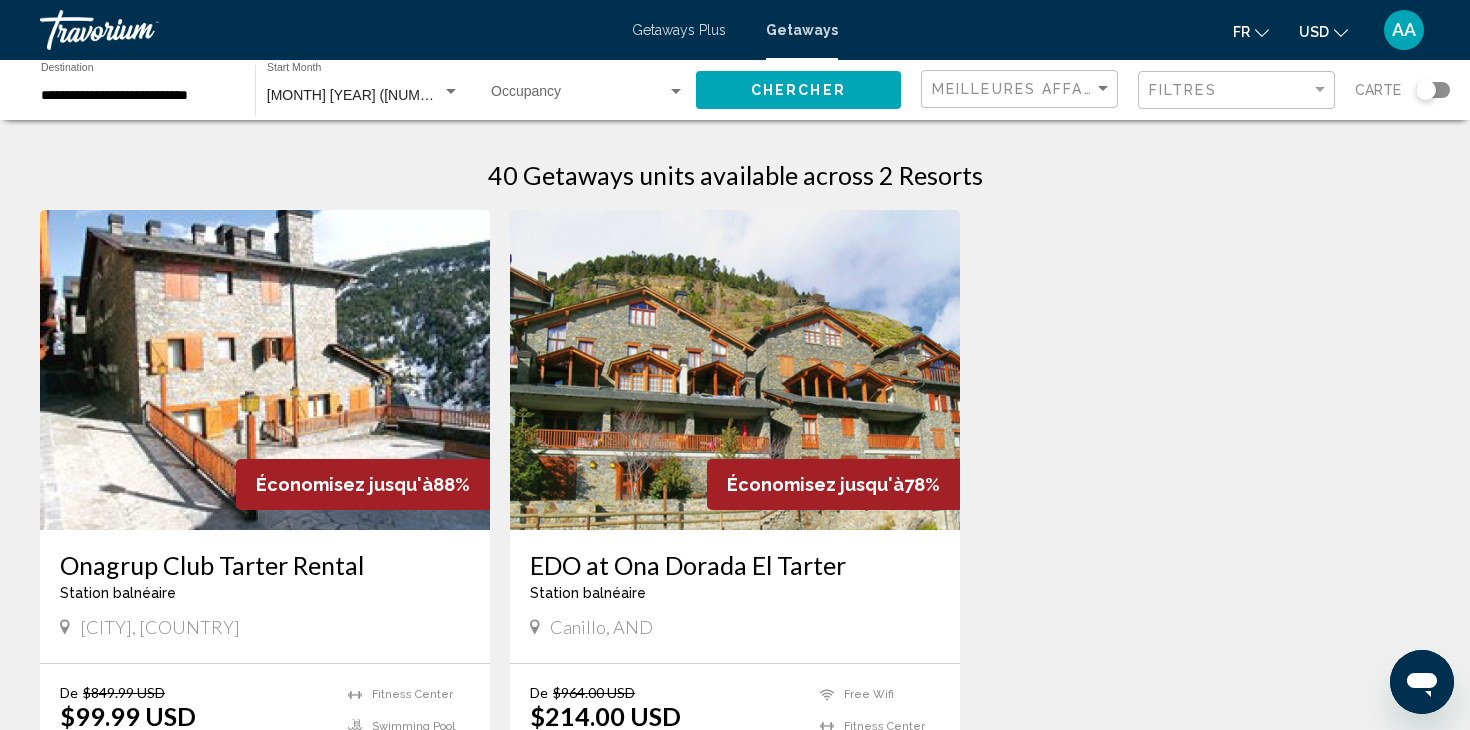 scroll, scrollTop: 0, scrollLeft: 0, axis: both 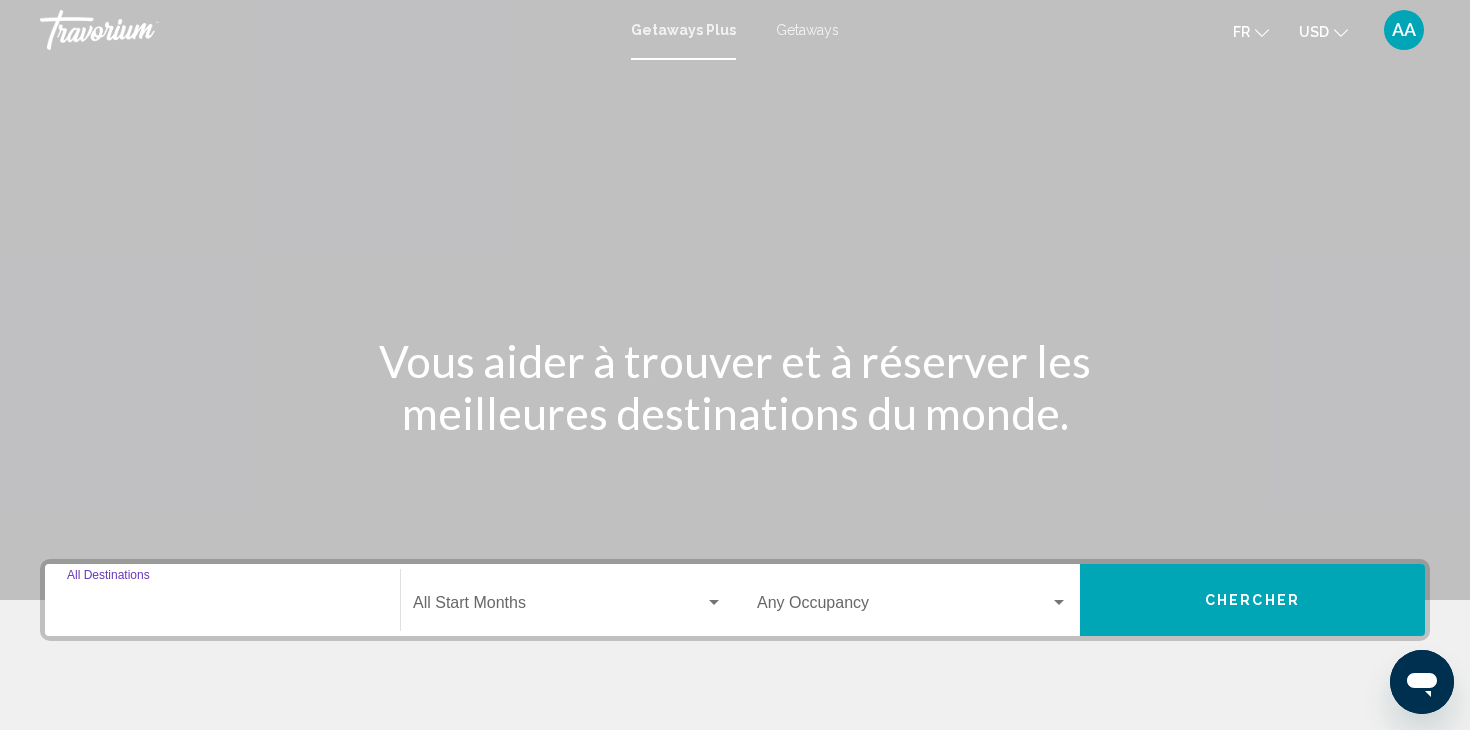 click on "Destination All Destinations" at bounding box center (222, 607) 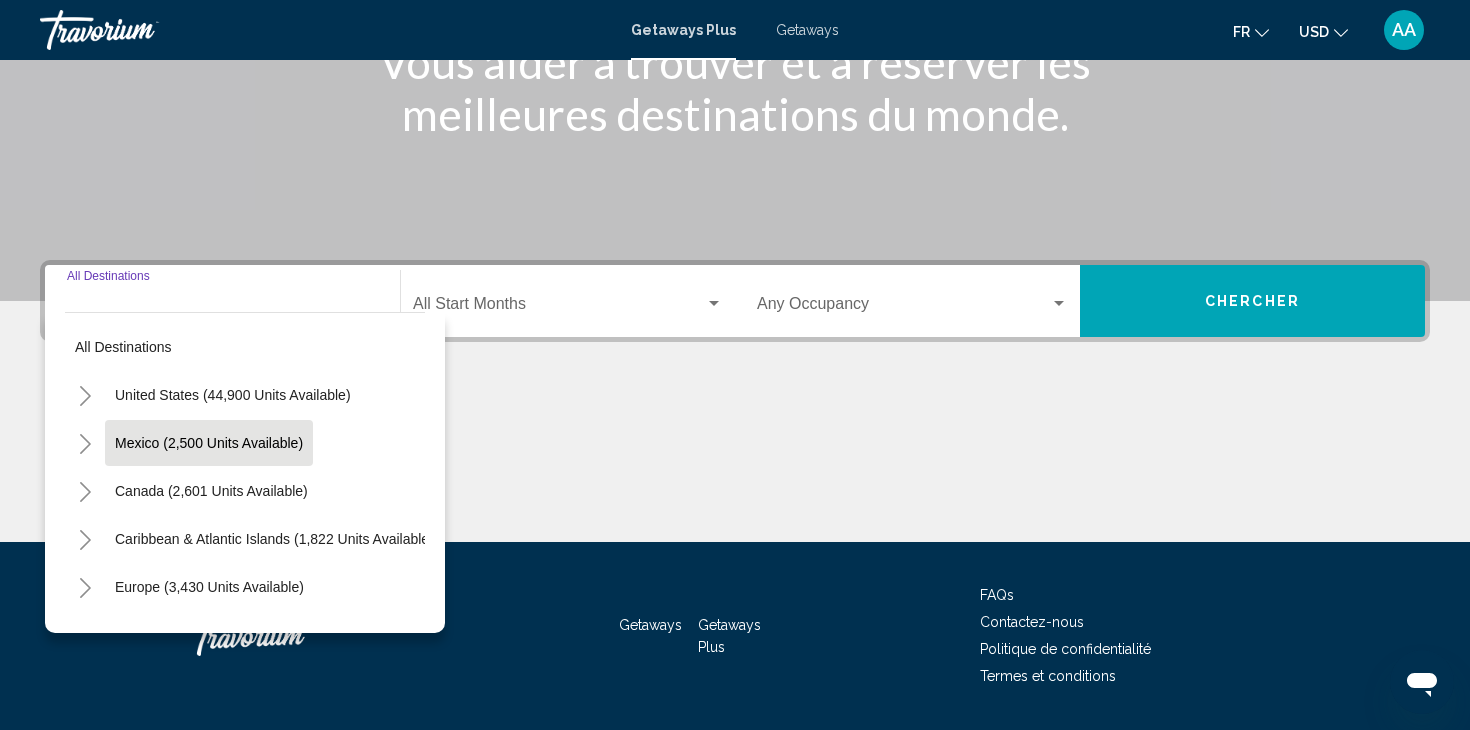 scroll, scrollTop: 275, scrollLeft: 0, axis: vertical 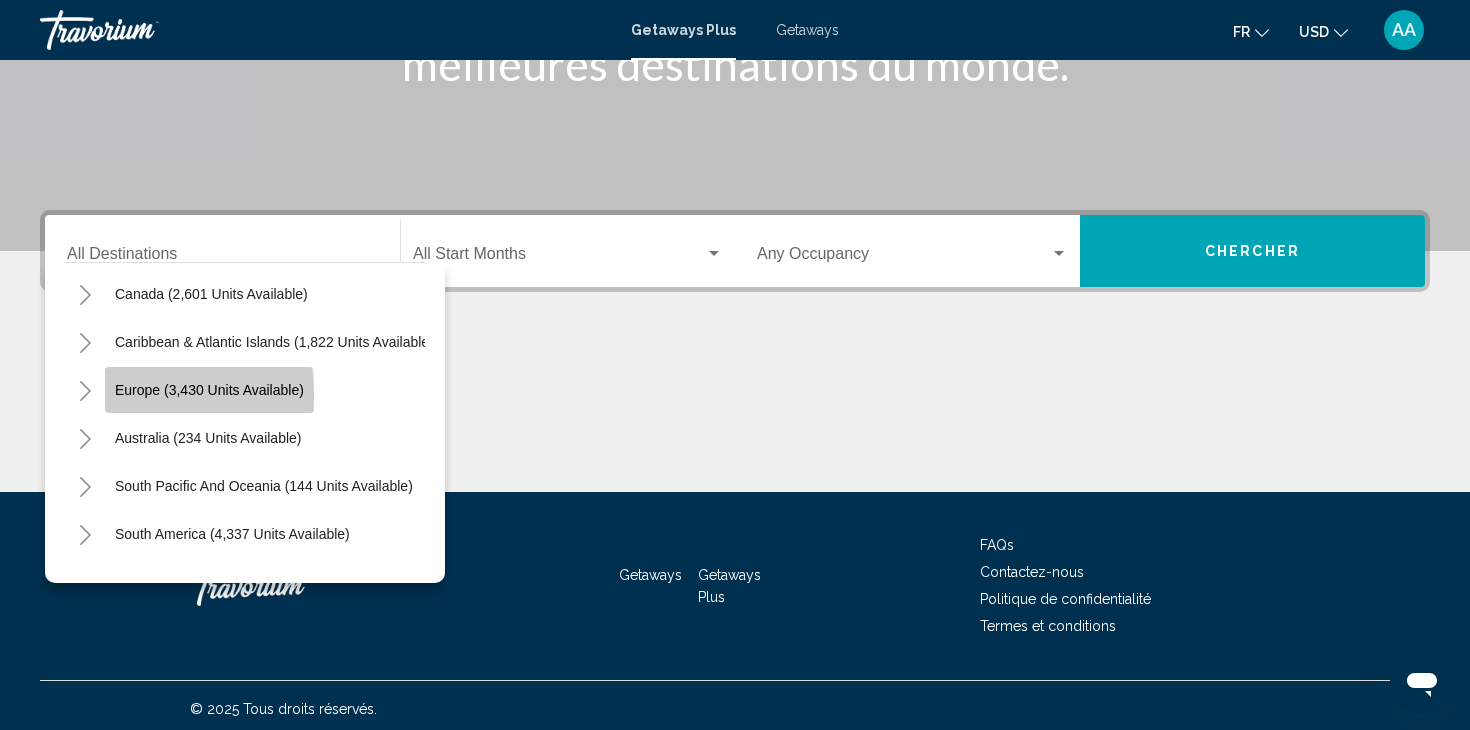 click on "Europe (3,430 units available)" at bounding box center (208, 438) 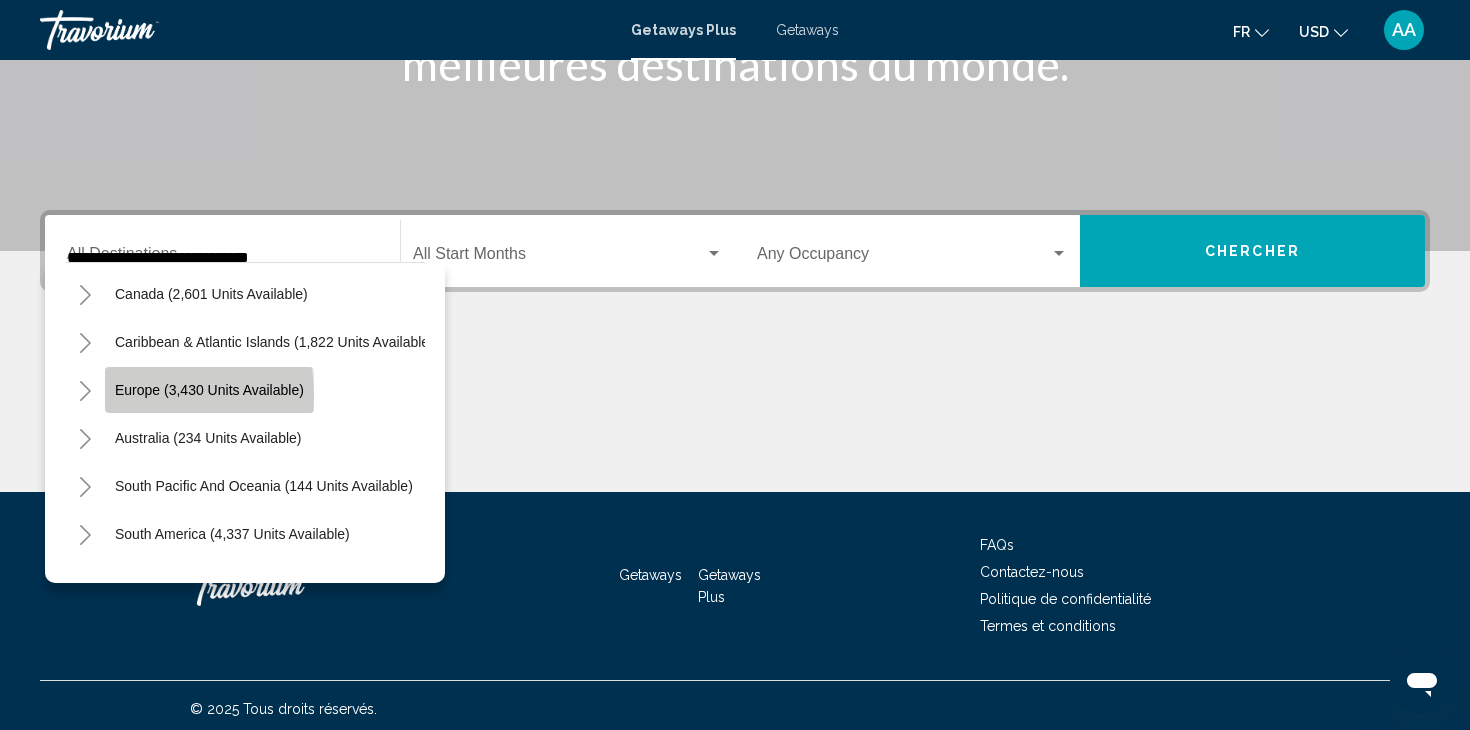 scroll, scrollTop: 356, scrollLeft: 0, axis: vertical 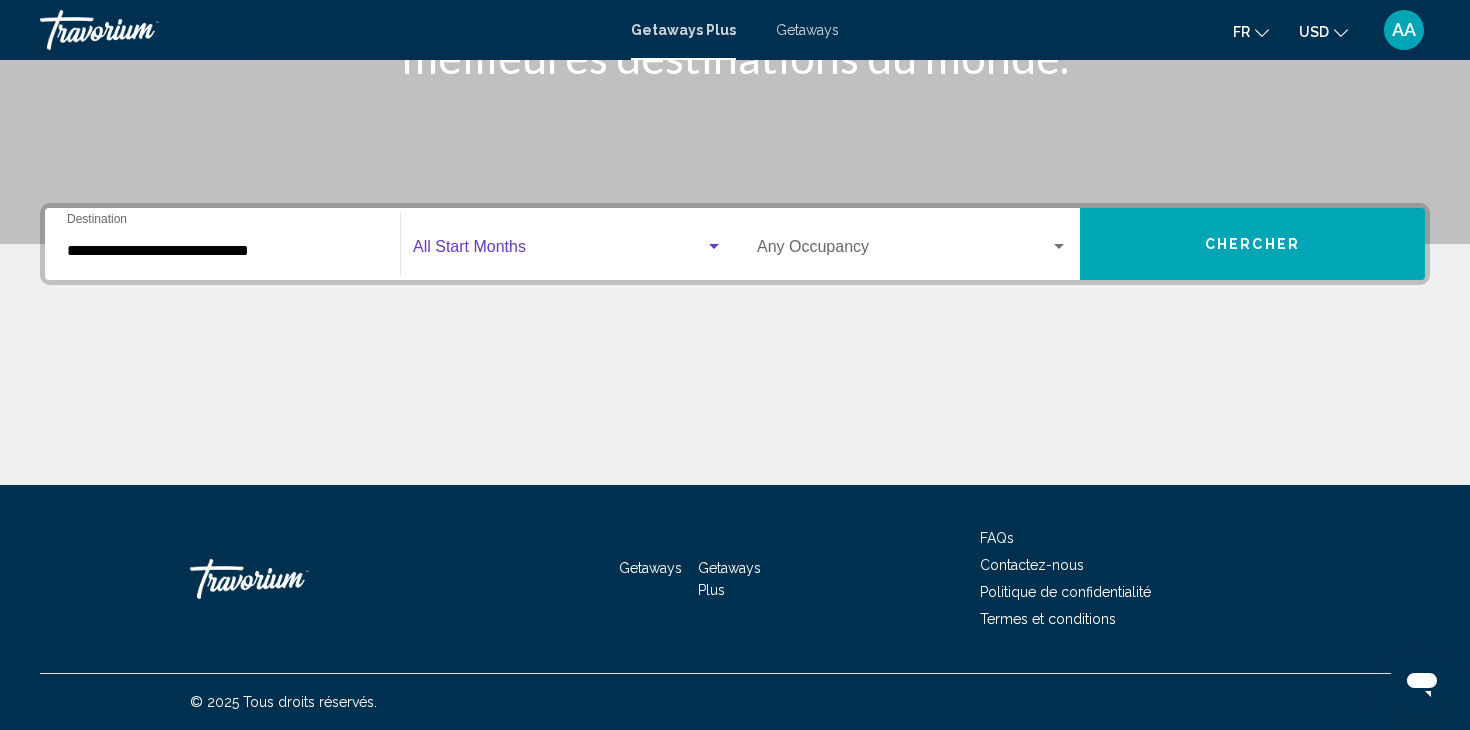click at bounding box center [714, 246] 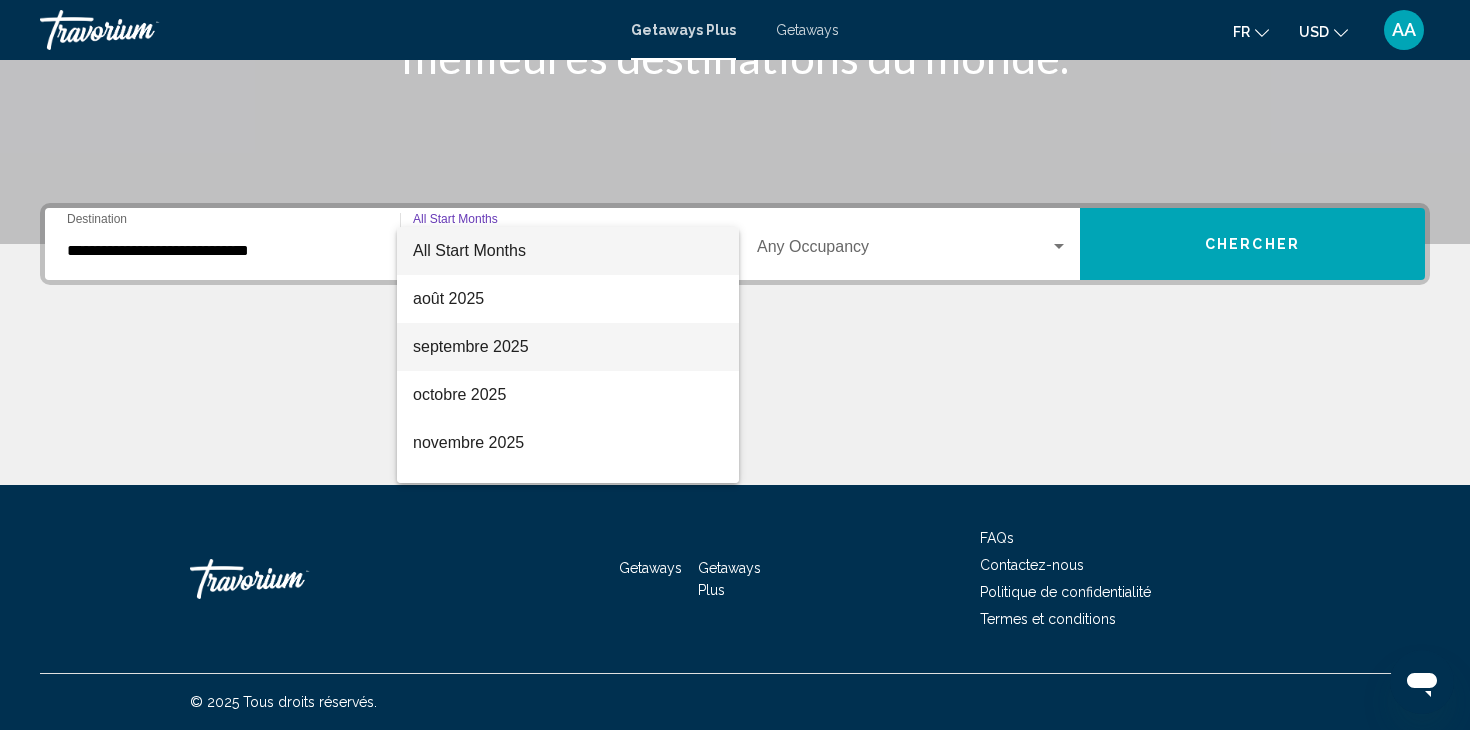 scroll, scrollTop: 0, scrollLeft: 0, axis: both 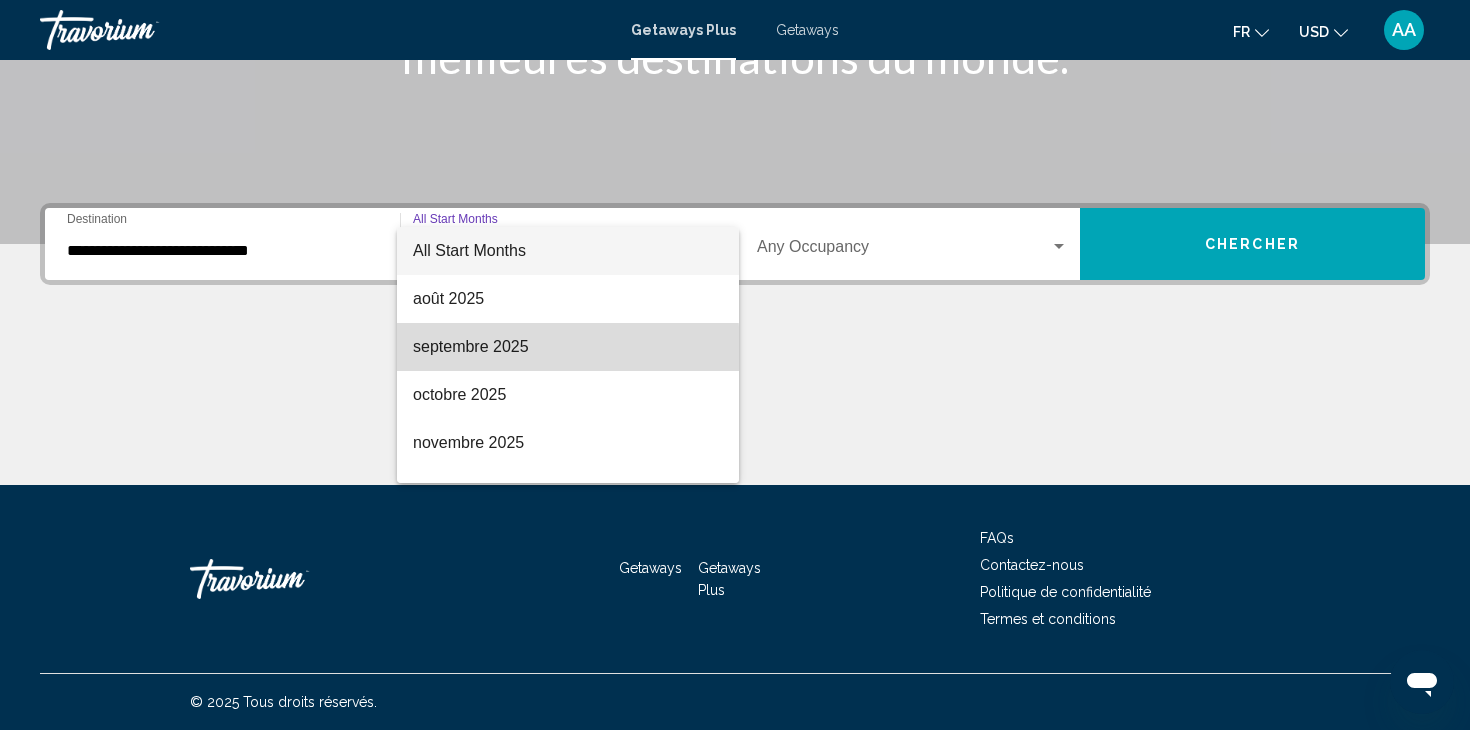 click on "septembre 2025" at bounding box center [568, 347] 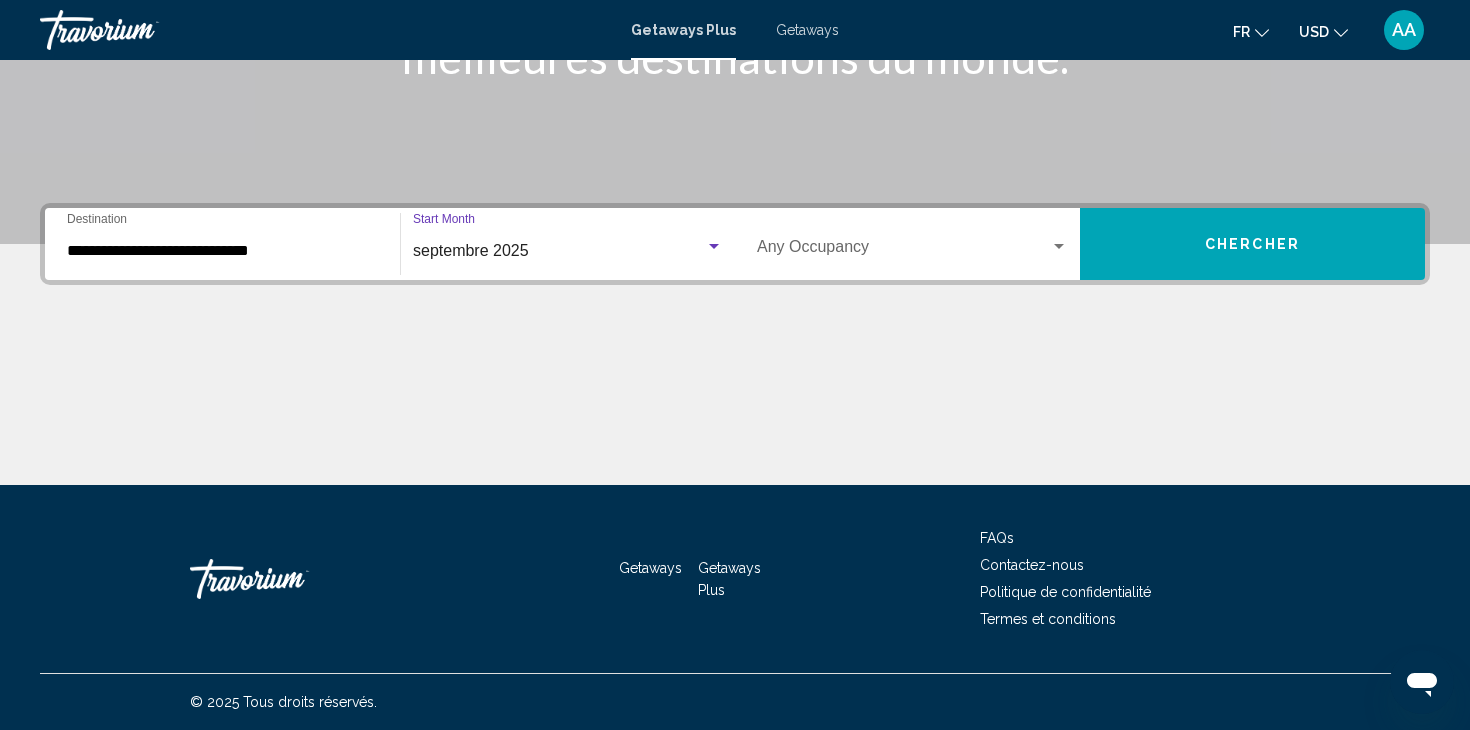 click at bounding box center [714, 247] 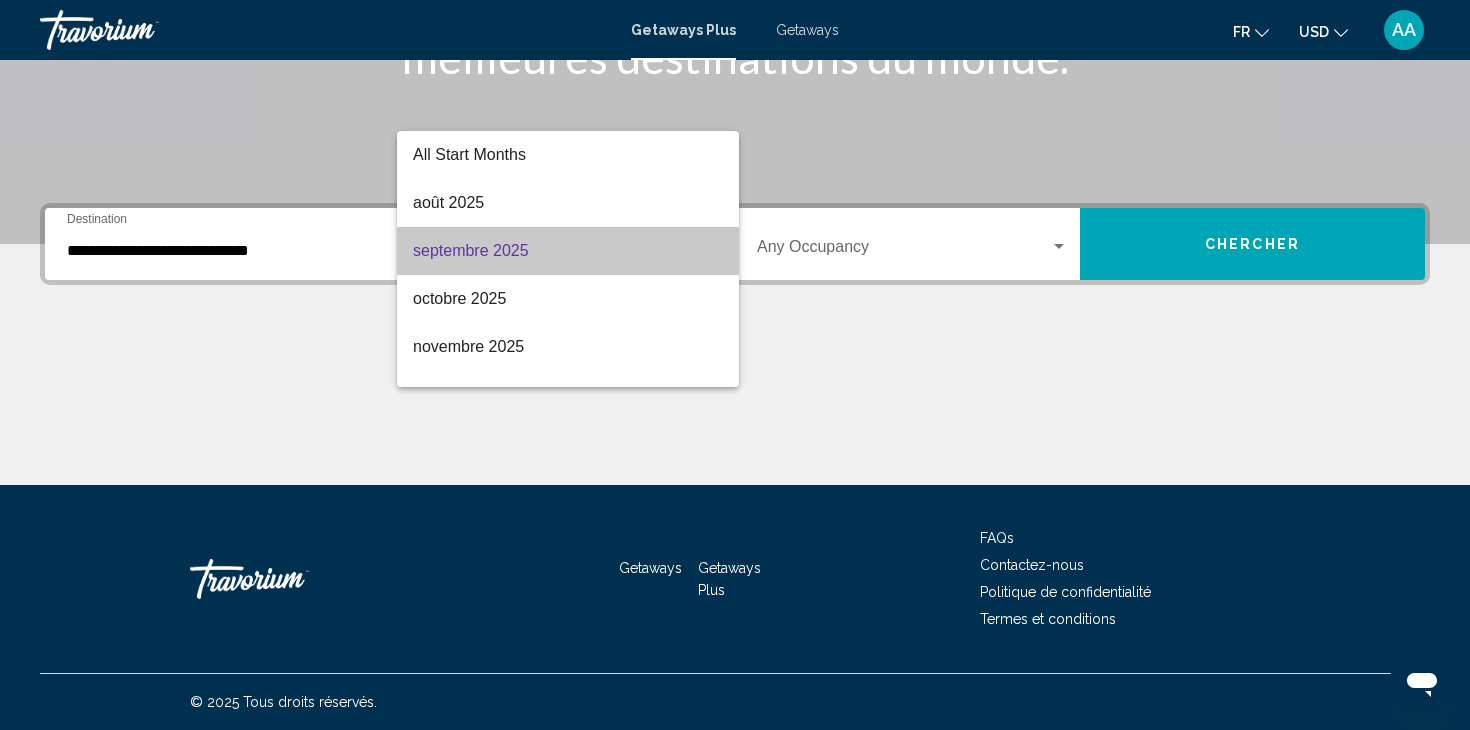 click on "septembre 2025" at bounding box center (568, 251) 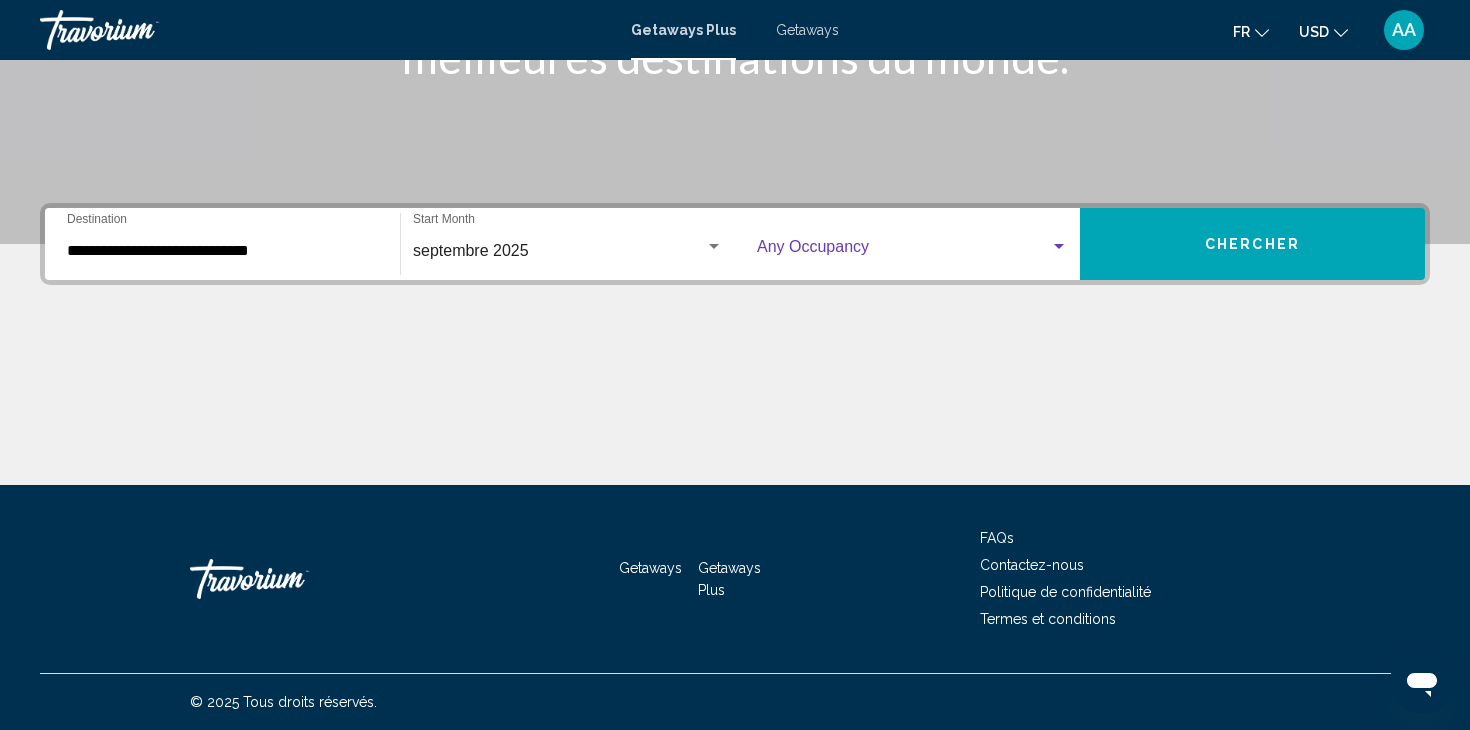 click at bounding box center (1059, 246) 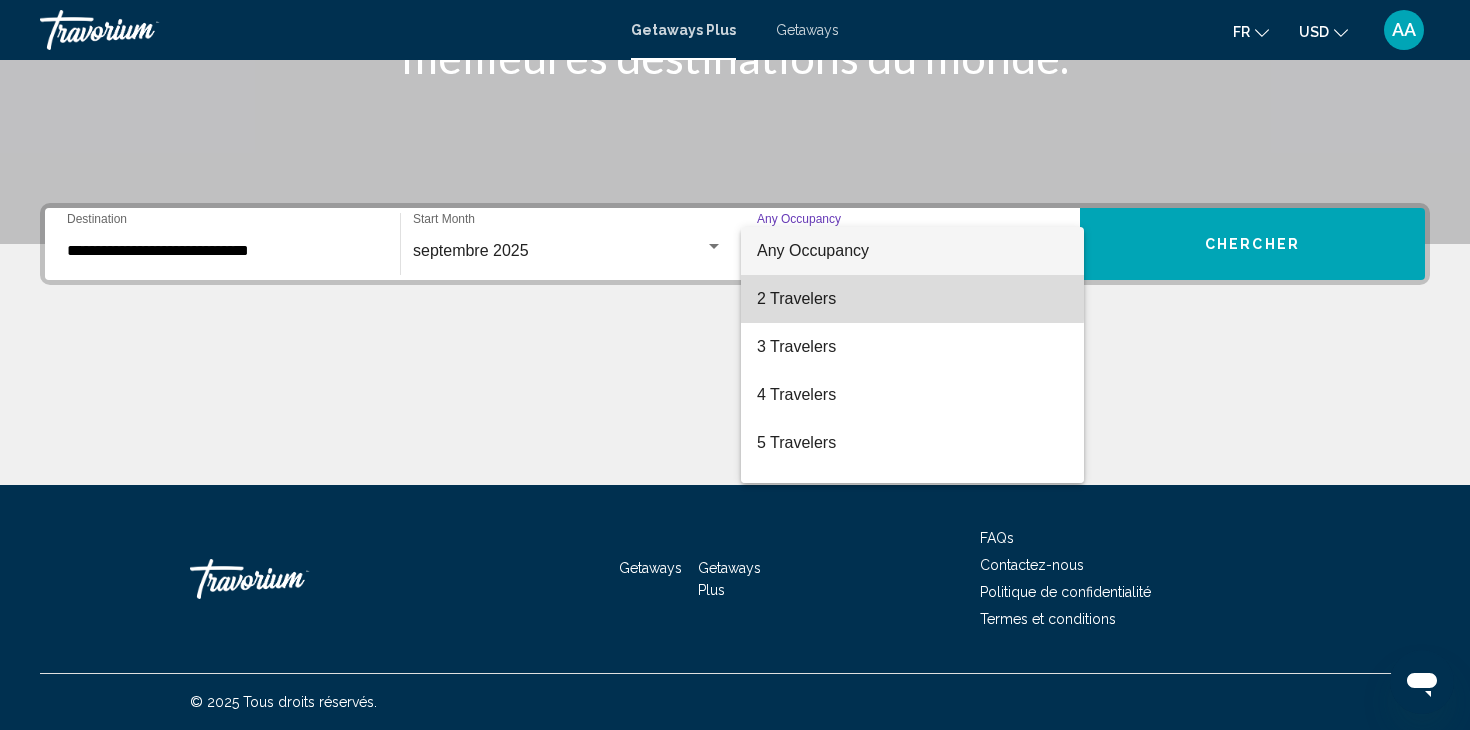 click on "2 Travelers" at bounding box center [912, 299] 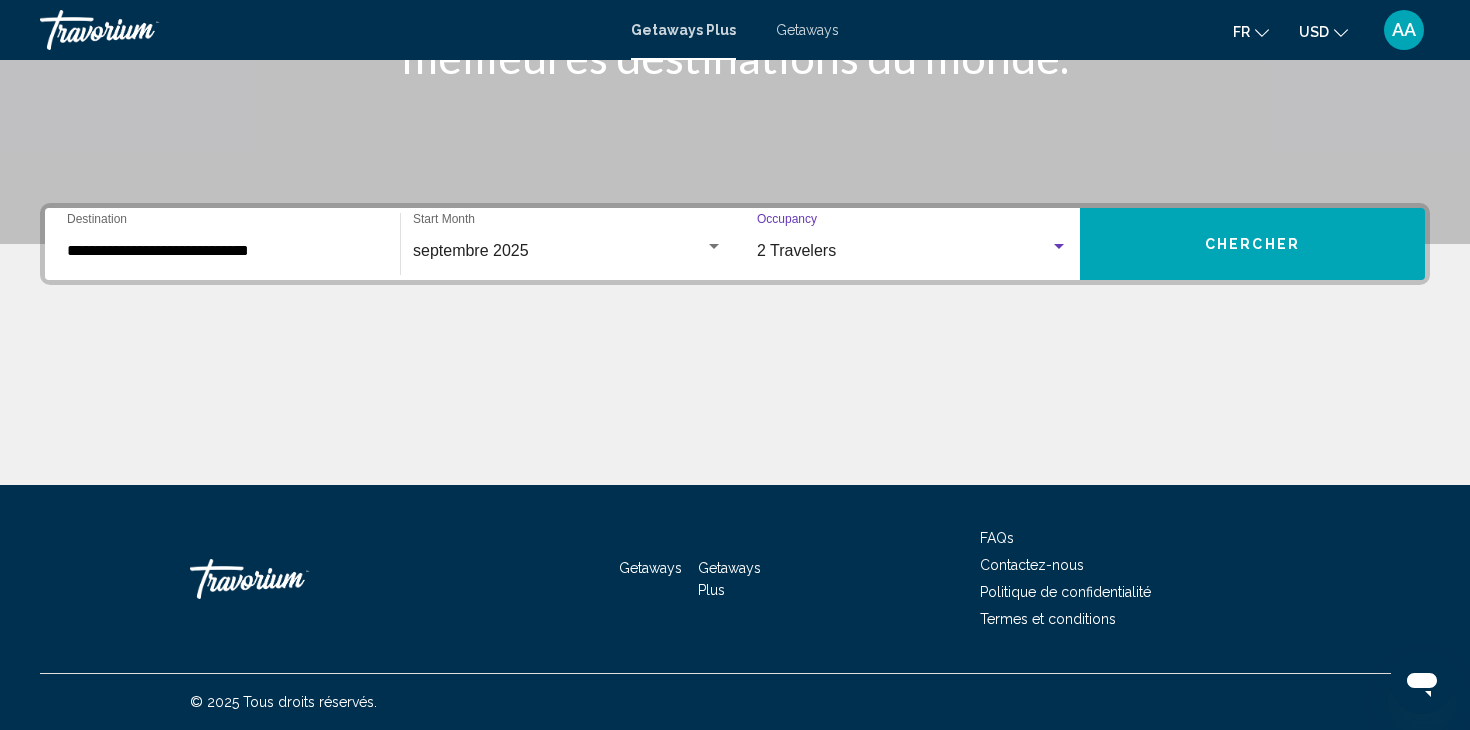 click on "Chercher" at bounding box center [1252, 244] 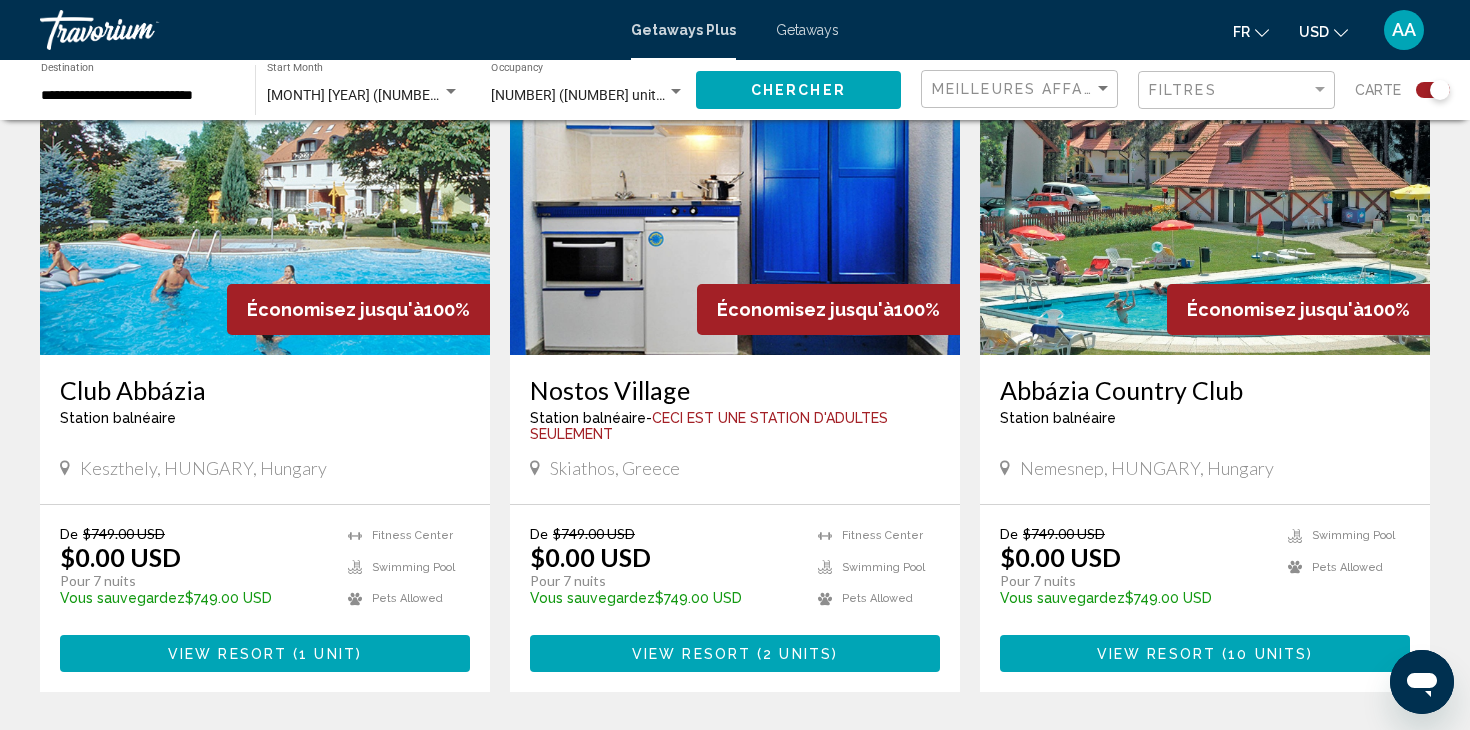 scroll, scrollTop: 2162, scrollLeft: 0, axis: vertical 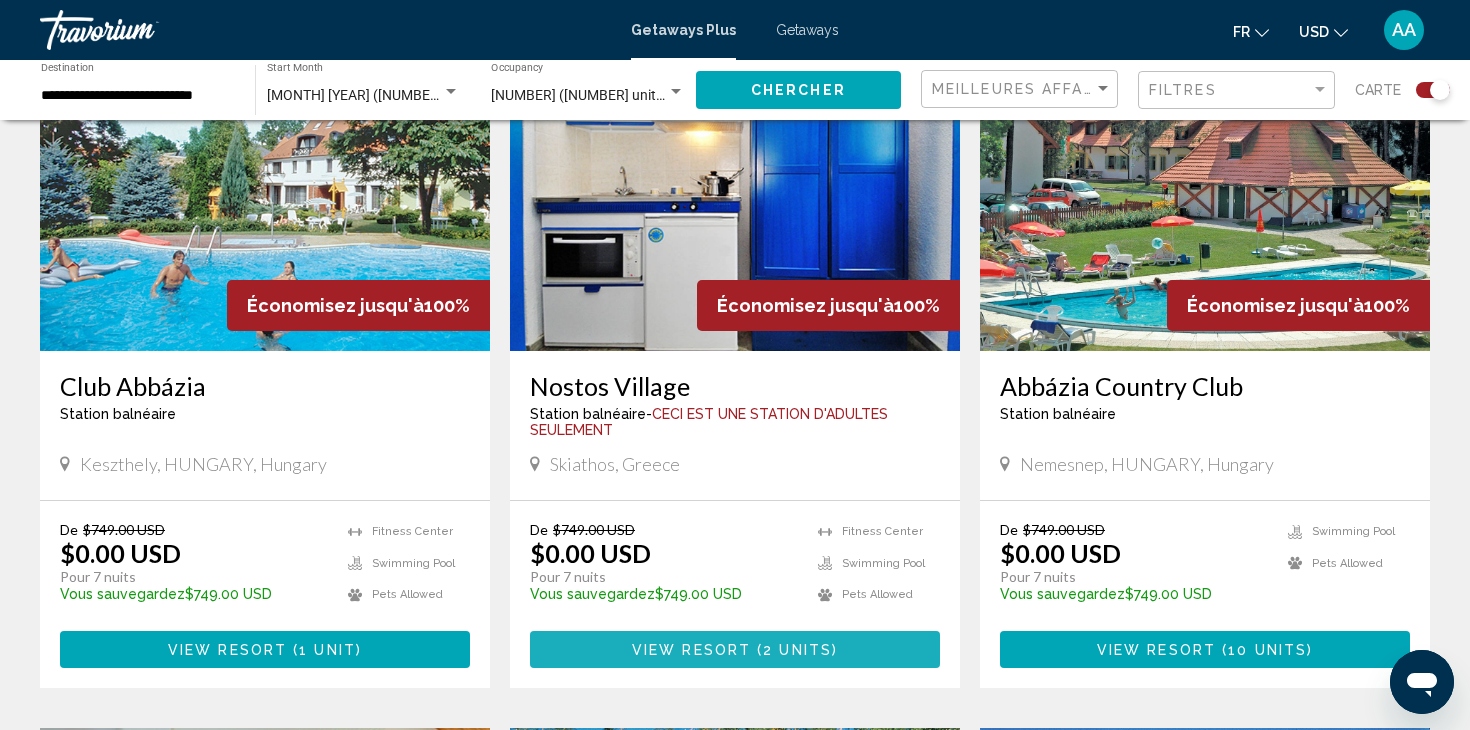 click on "View Resort" at bounding box center [691, 650] 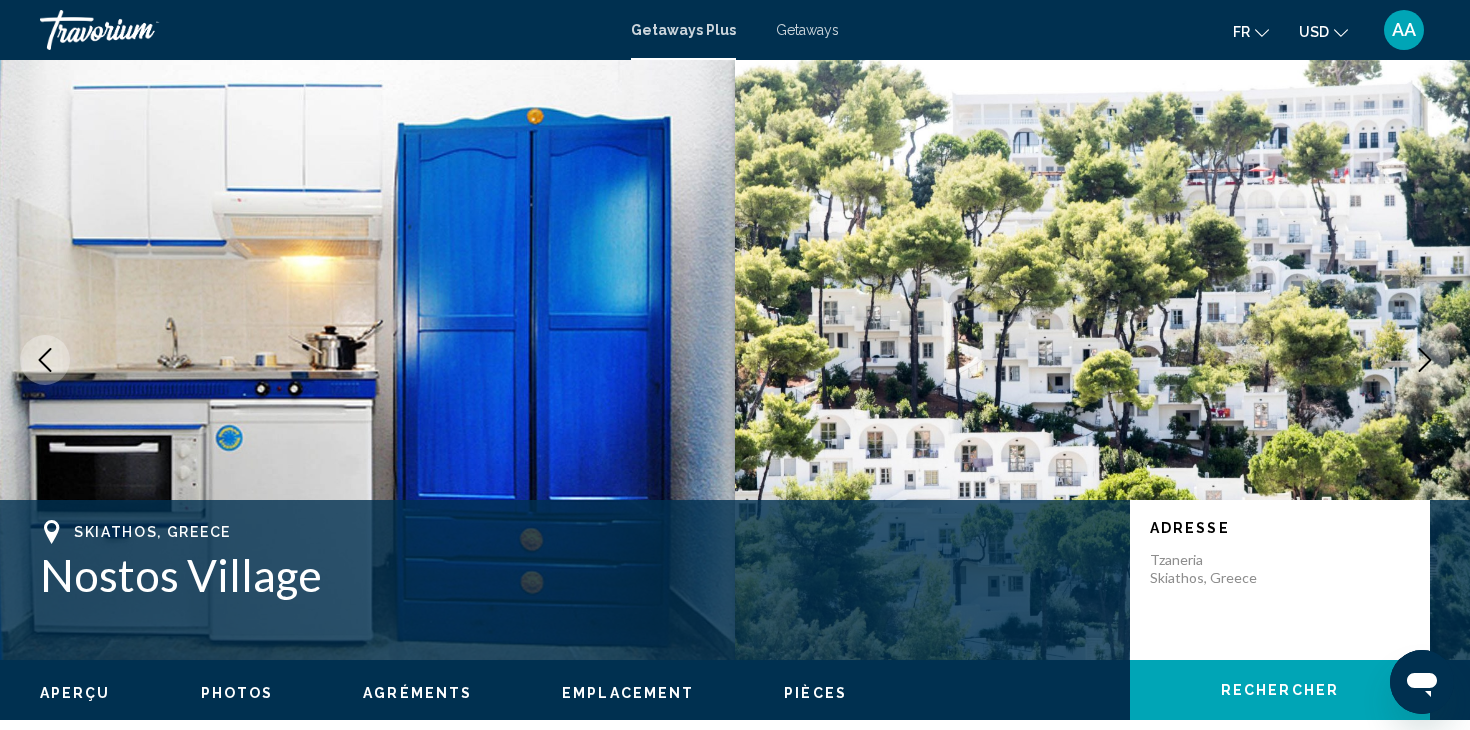 scroll, scrollTop: 0, scrollLeft: 0, axis: both 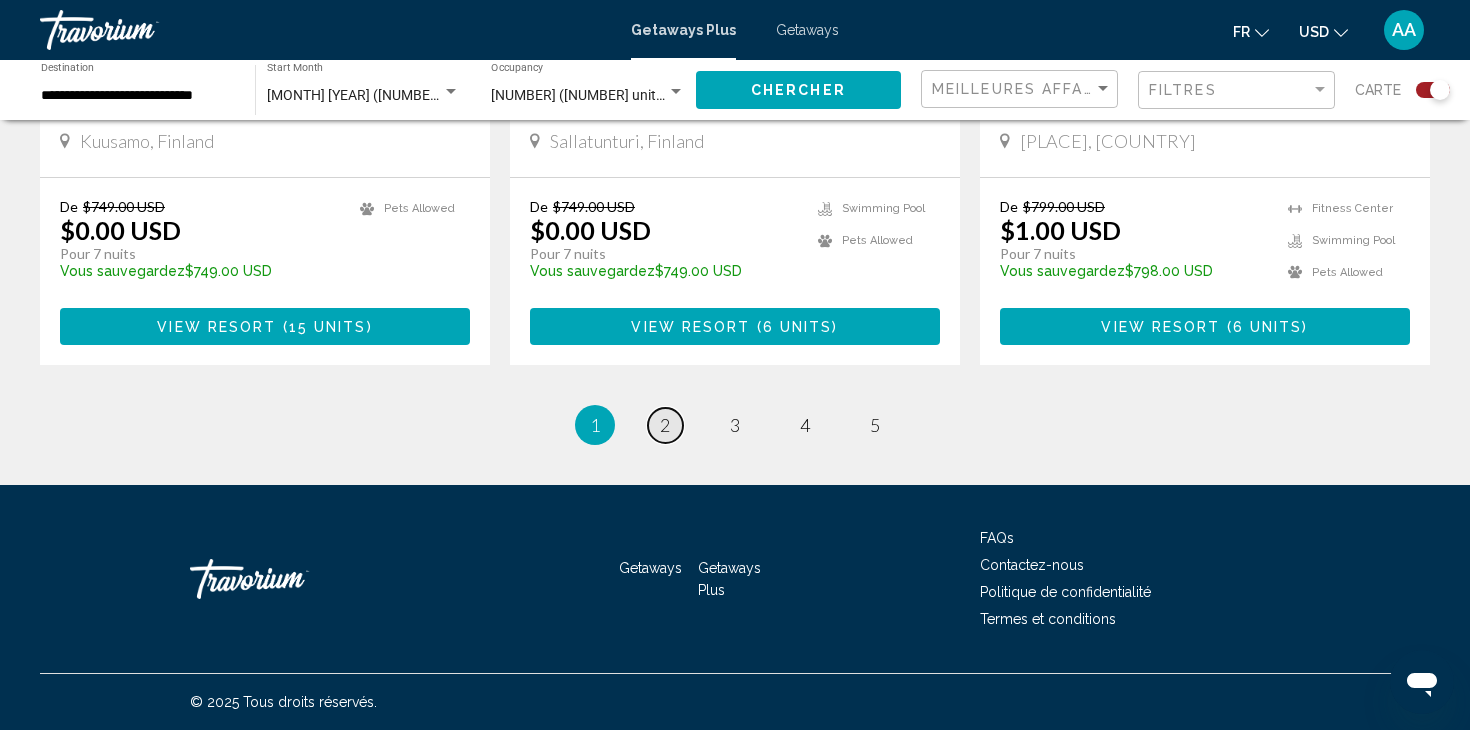 click on "2" at bounding box center [665, 425] 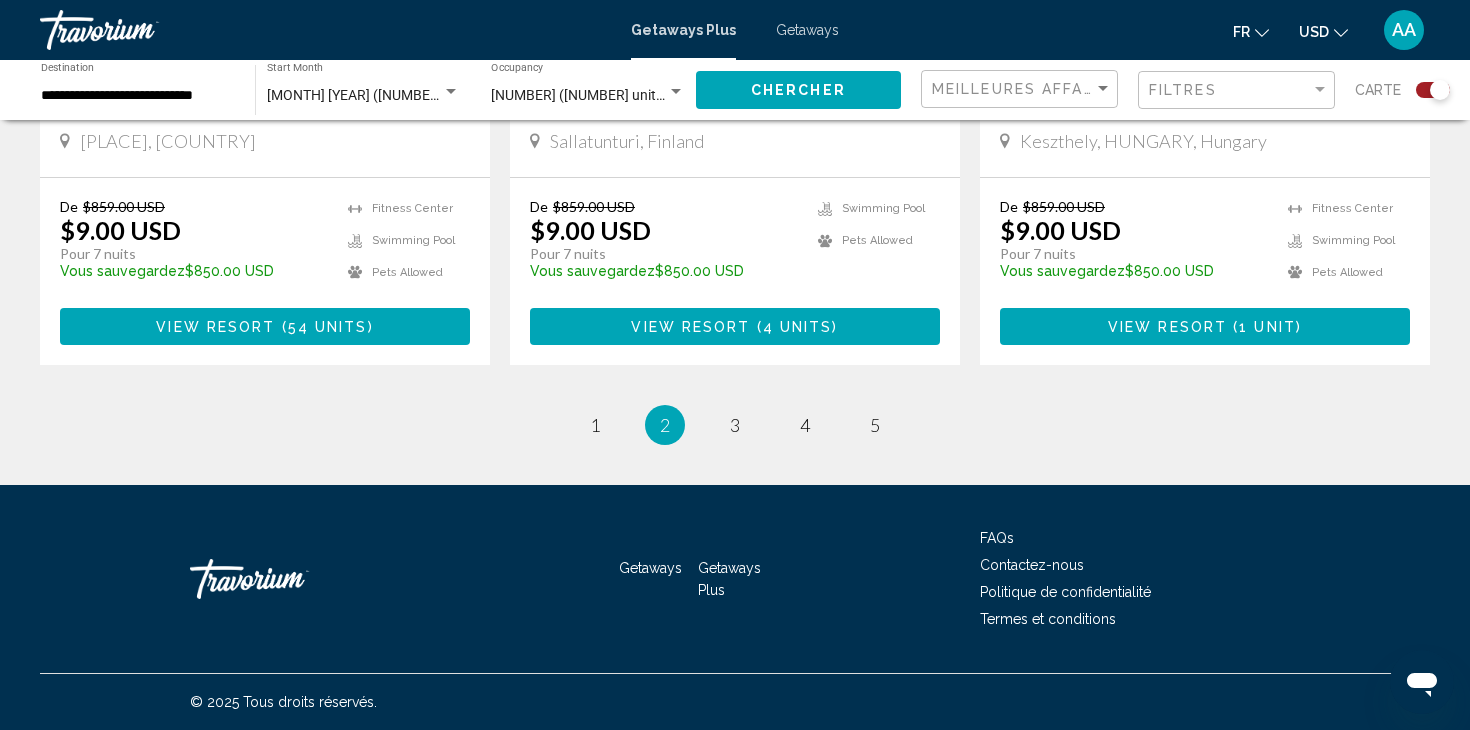 scroll, scrollTop: 3167, scrollLeft: 0, axis: vertical 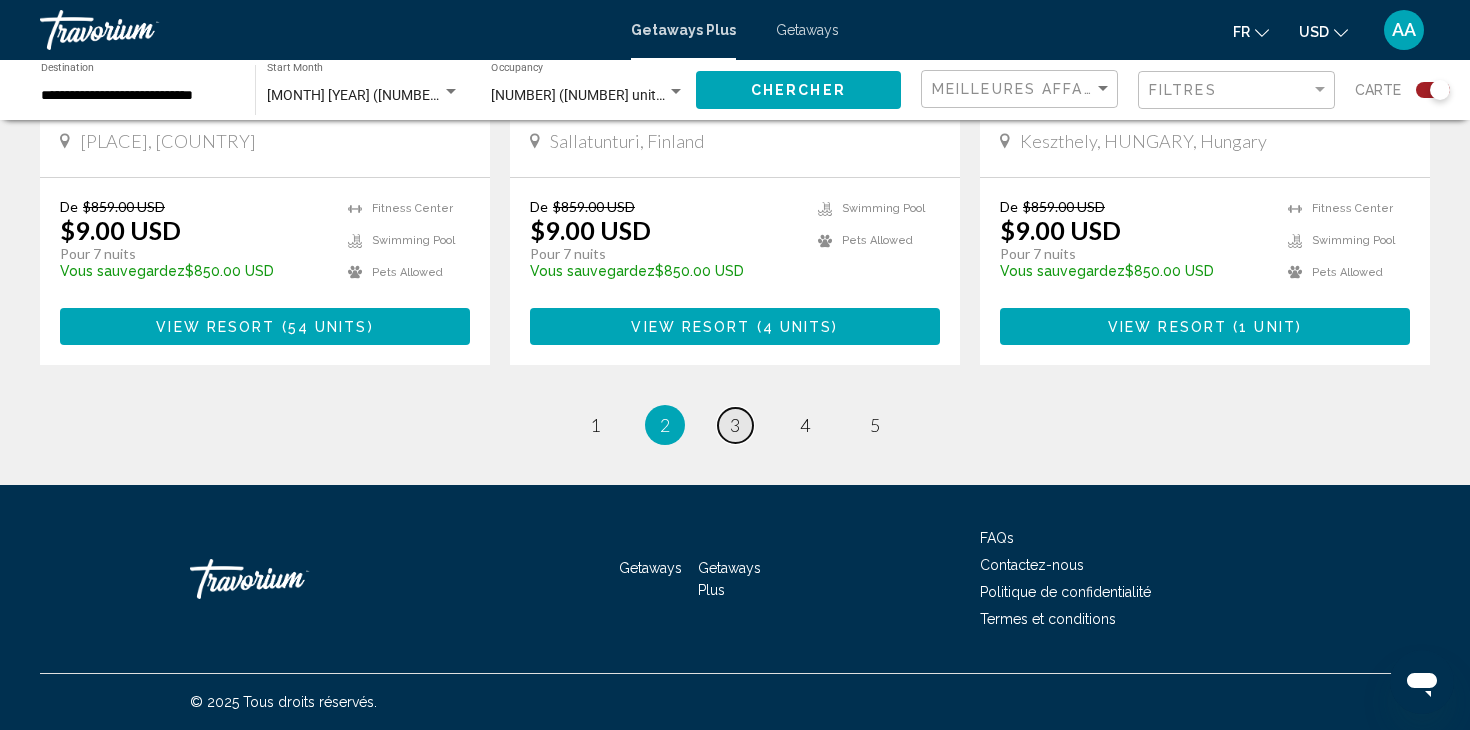 click on "3" at bounding box center (735, 425) 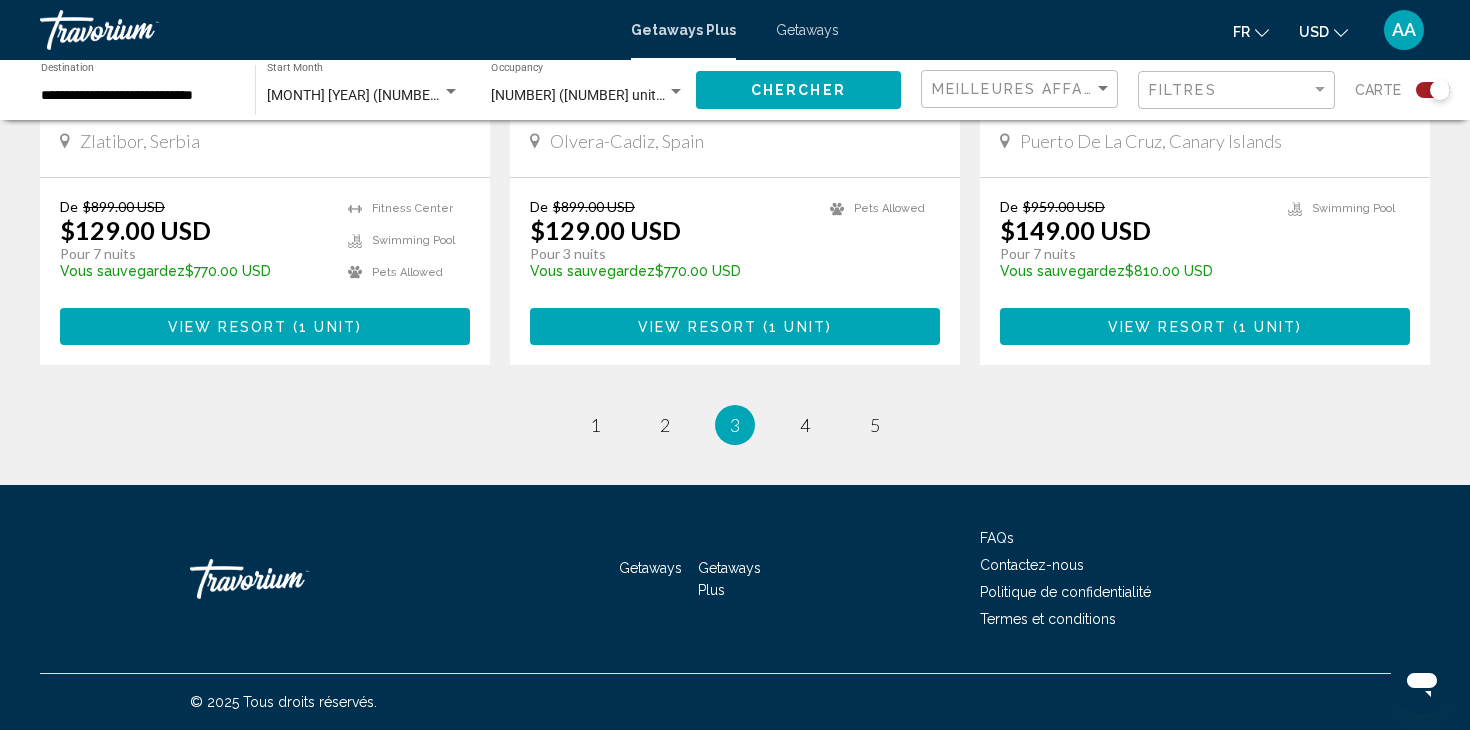 scroll, scrollTop: 3151, scrollLeft: 0, axis: vertical 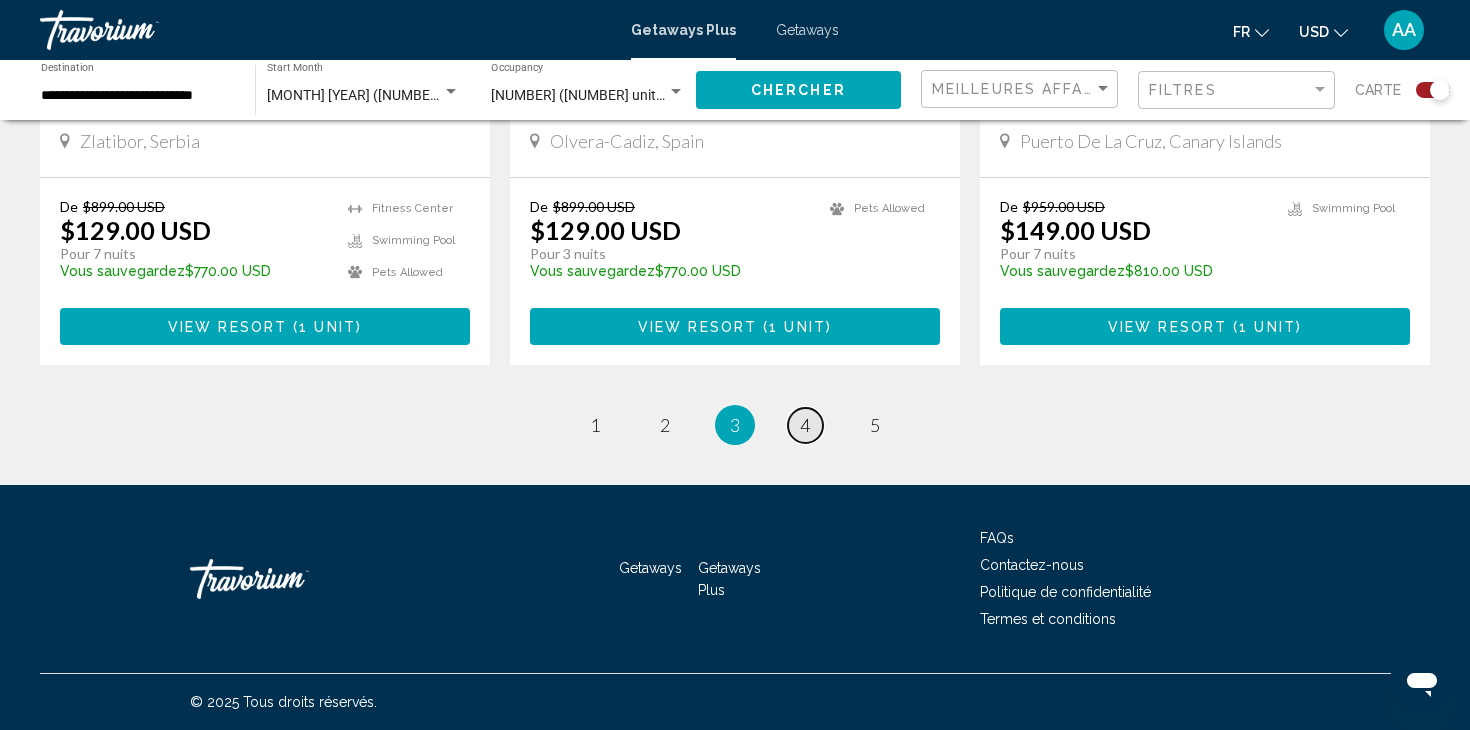 click on "4" at bounding box center [805, 425] 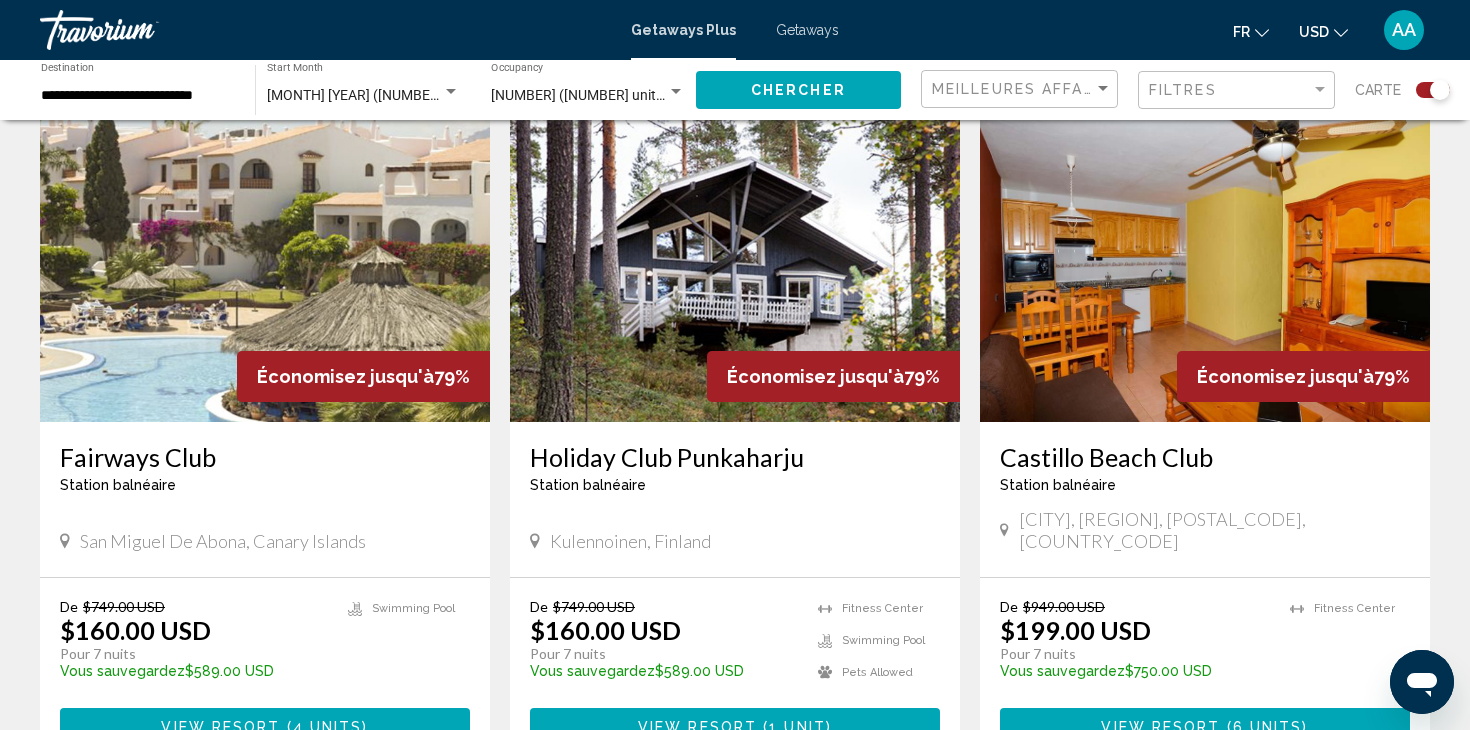 scroll, scrollTop: 2865, scrollLeft: 0, axis: vertical 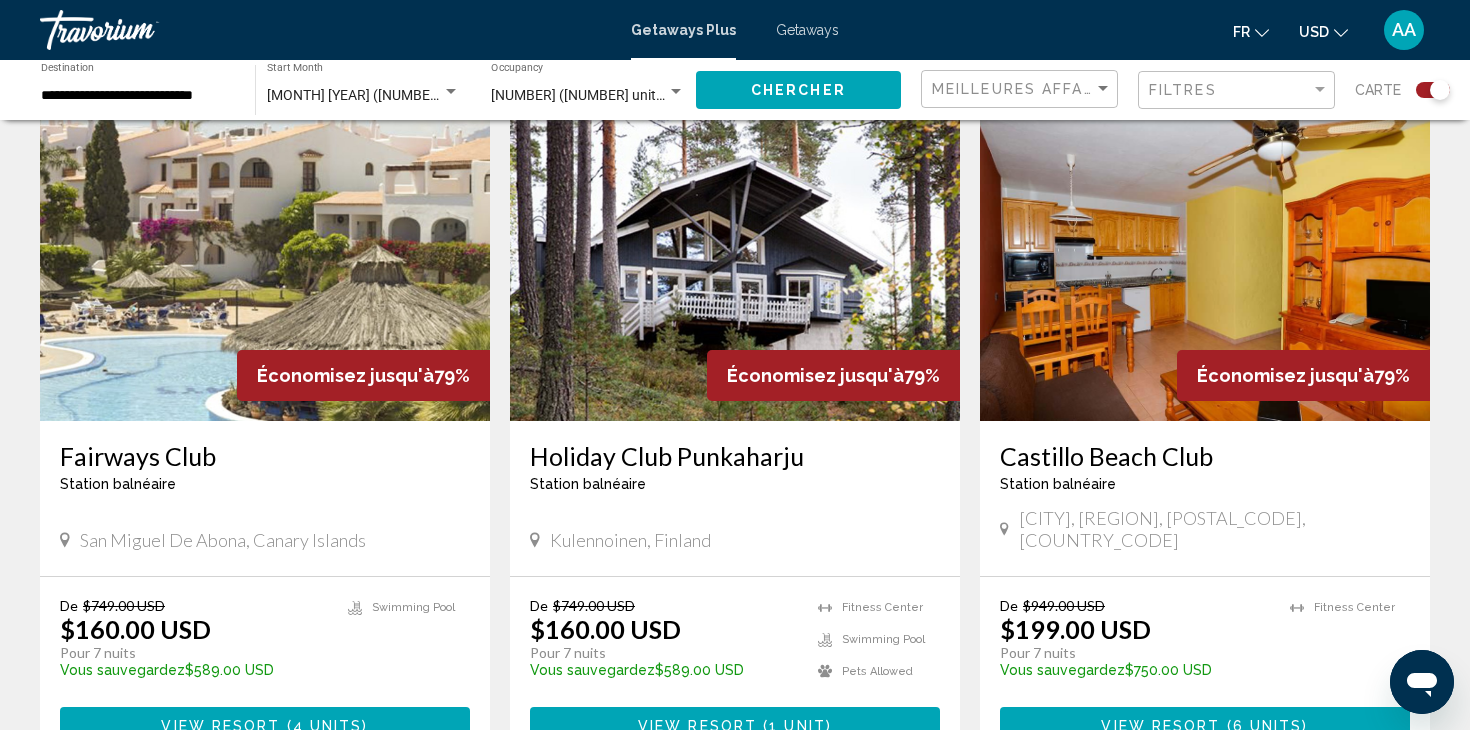 click on "View Resort" at bounding box center [220, 726] 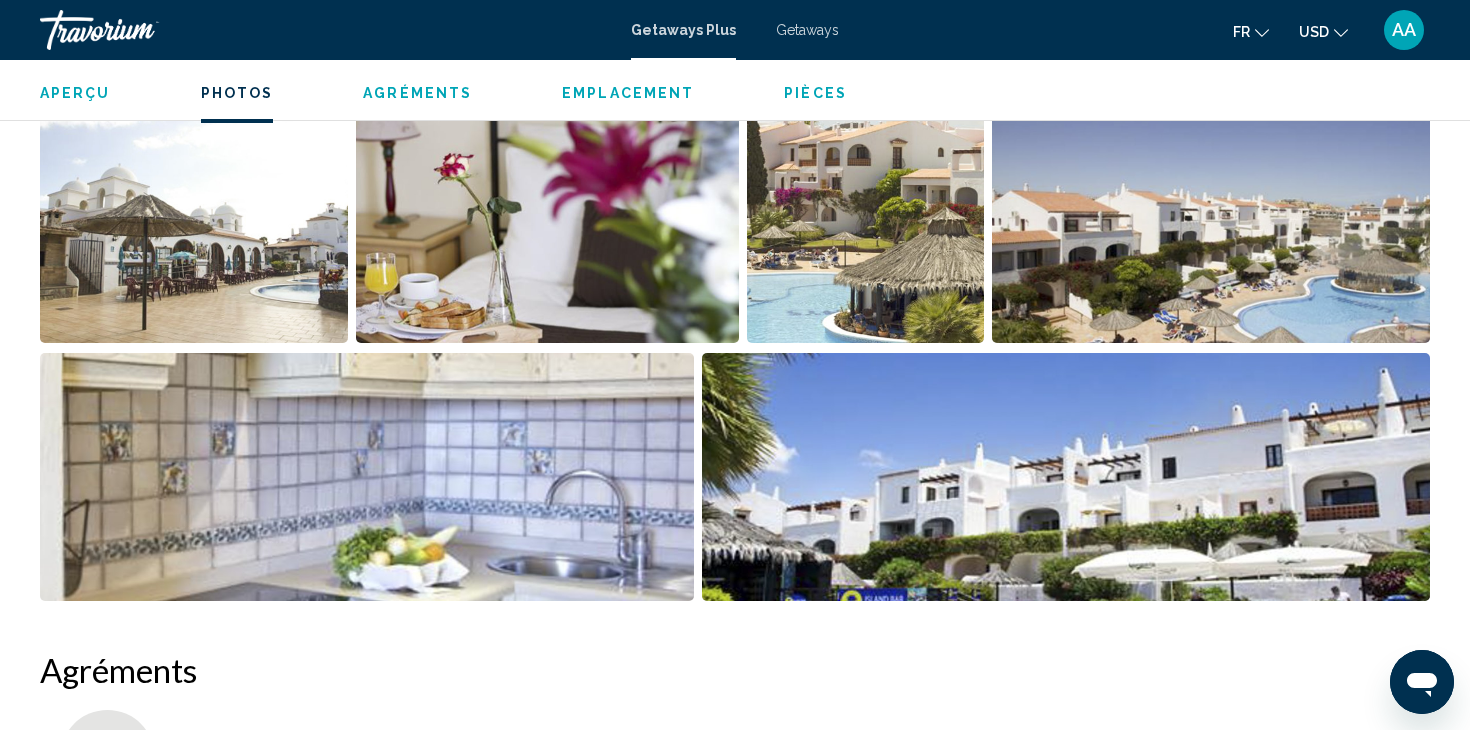 scroll, scrollTop: 998, scrollLeft: 0, axis: vertical 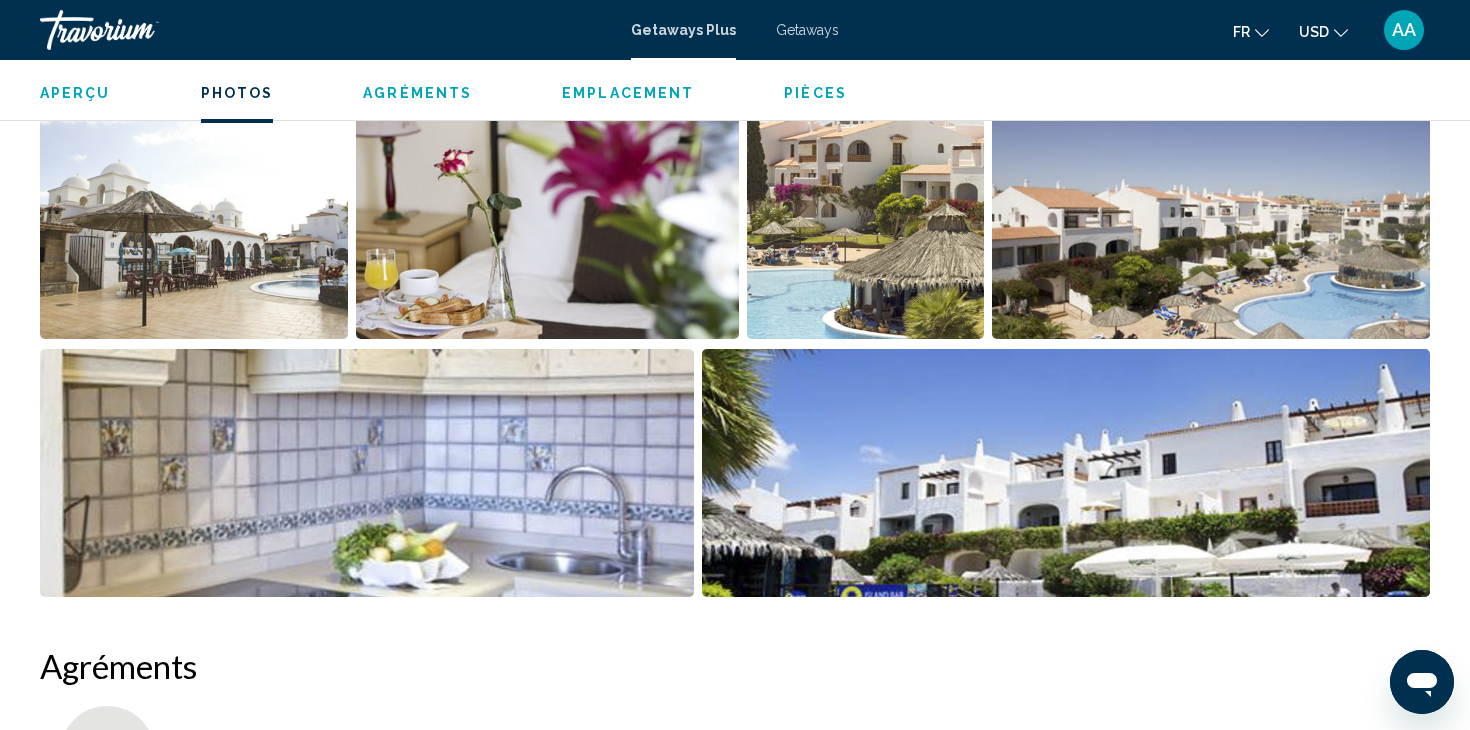 click at bounding box center (194, 215) 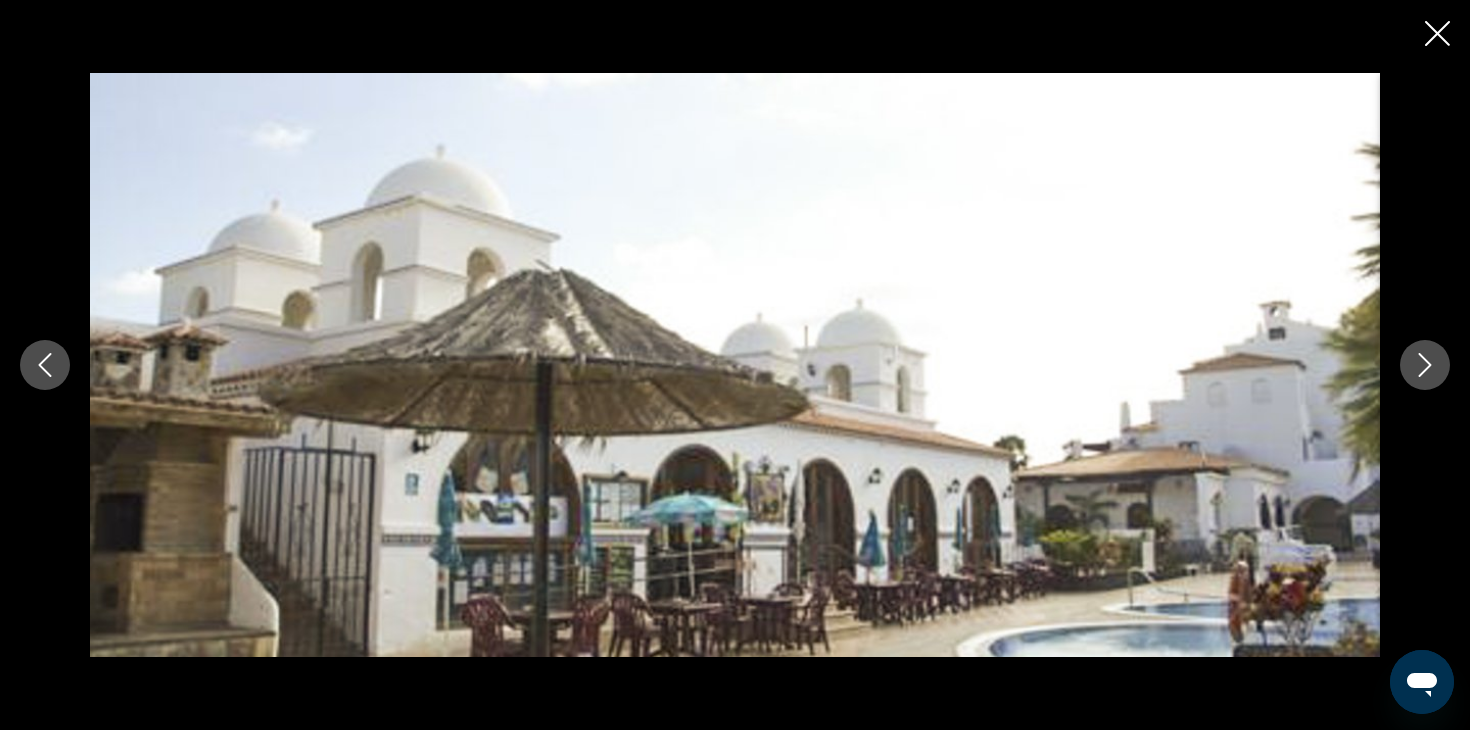click 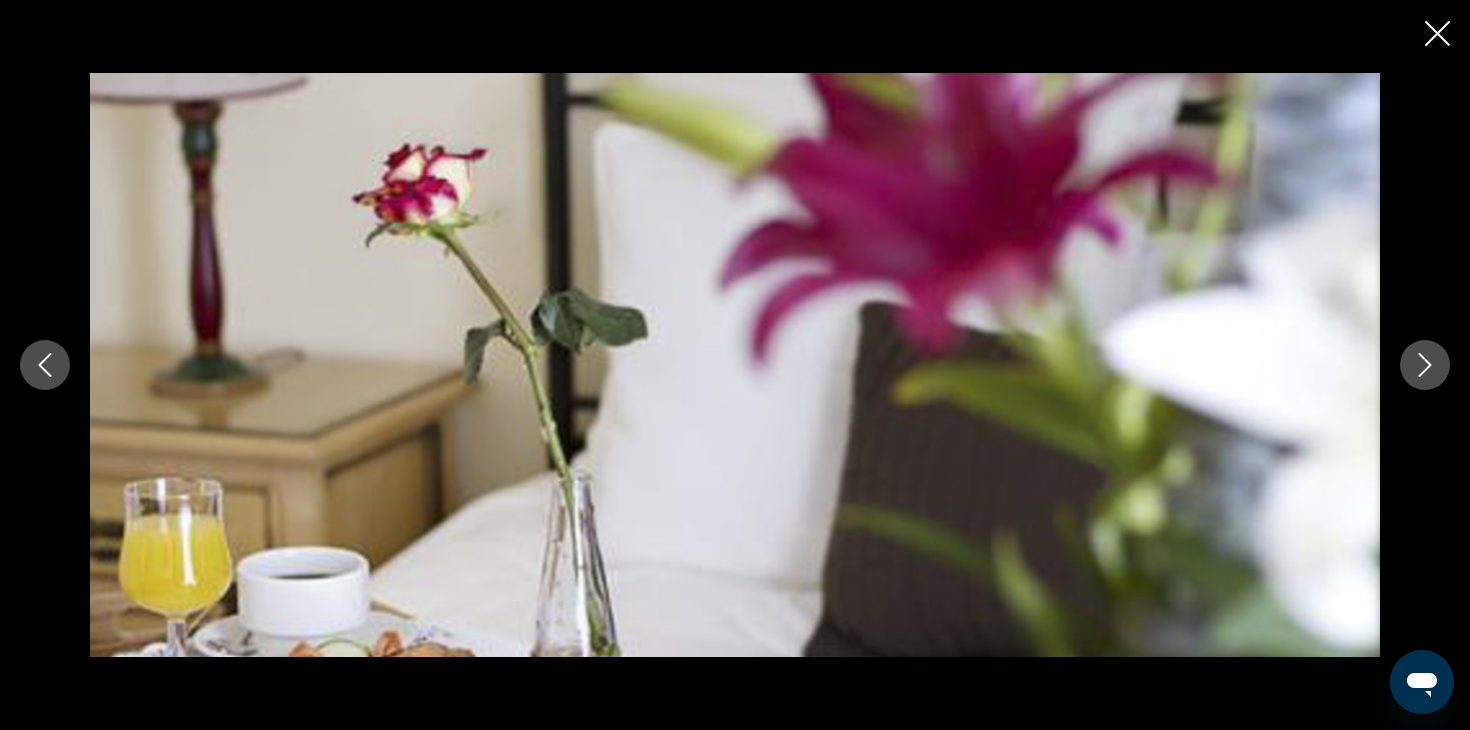 click 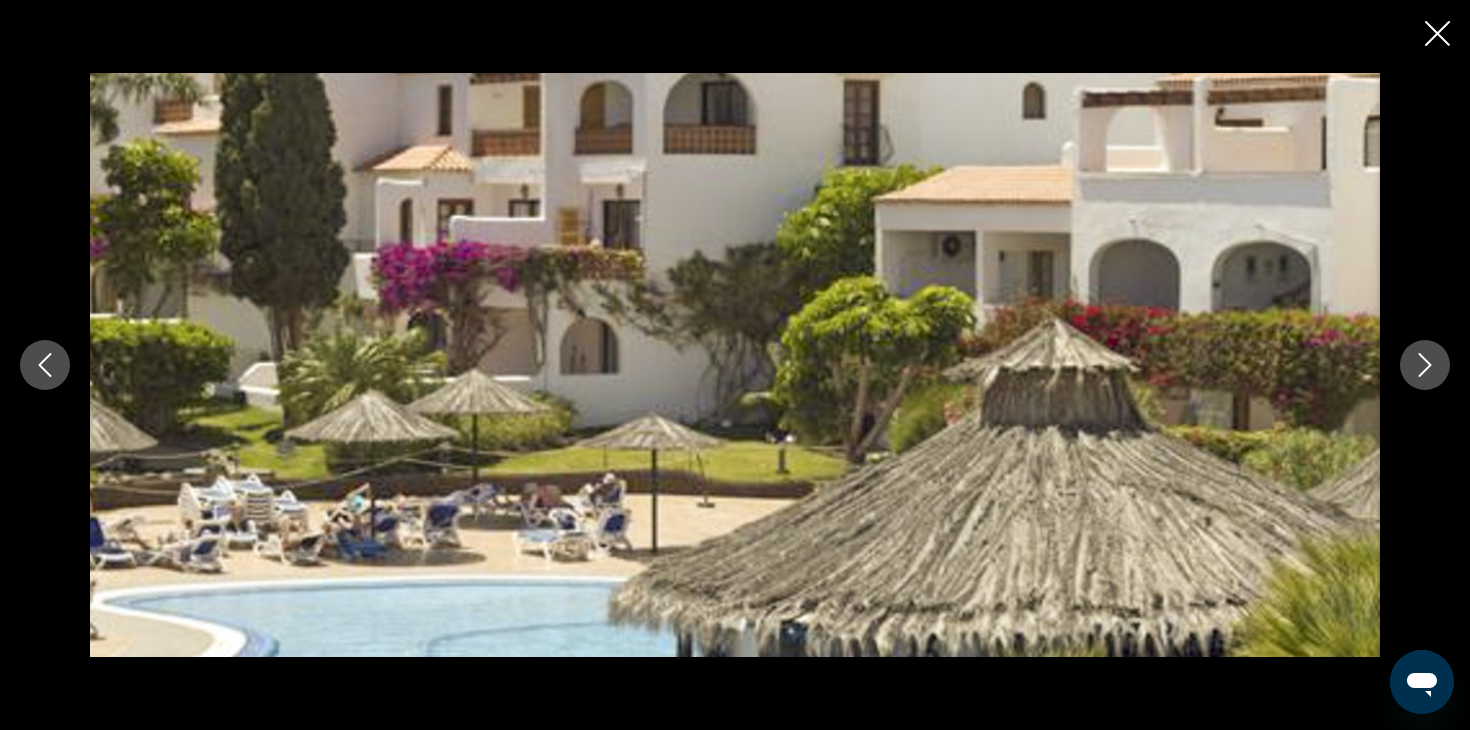 click 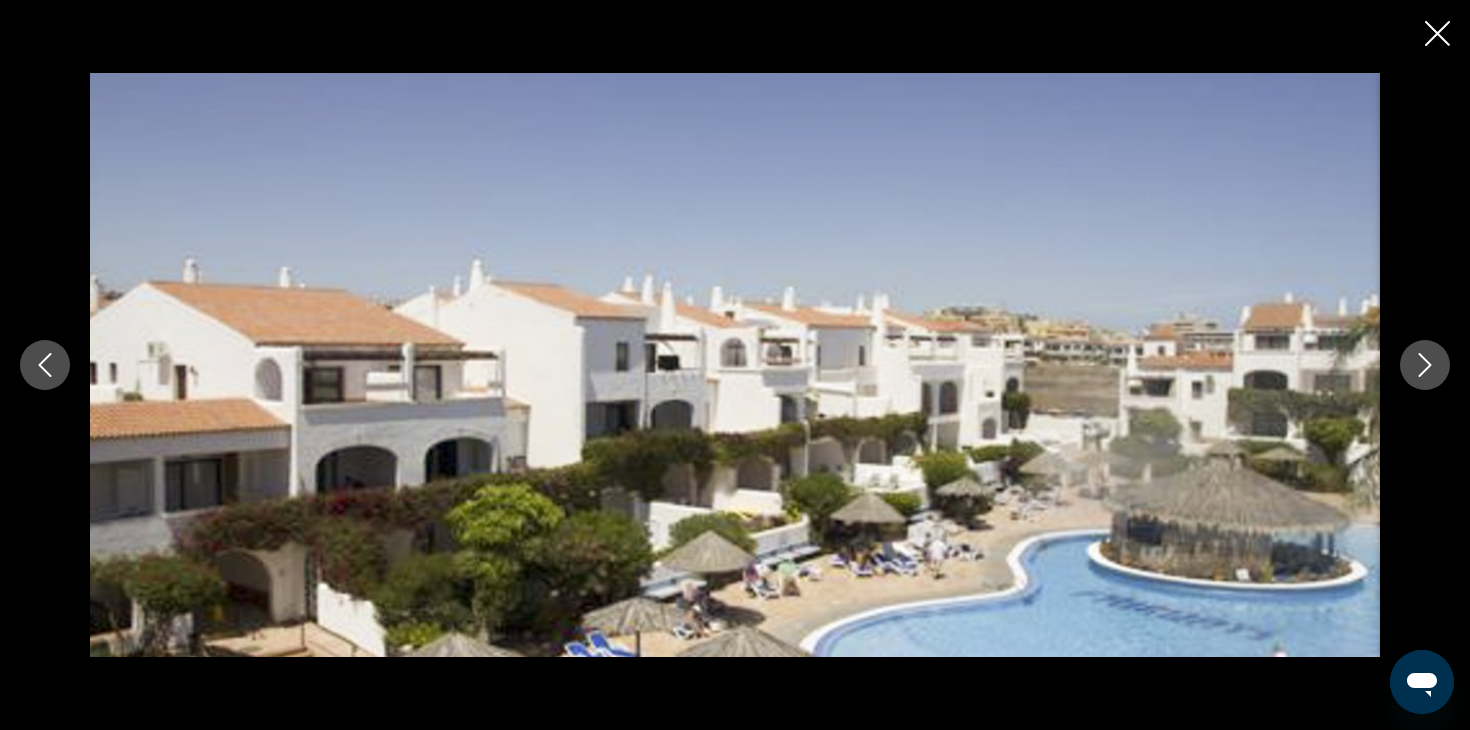 click 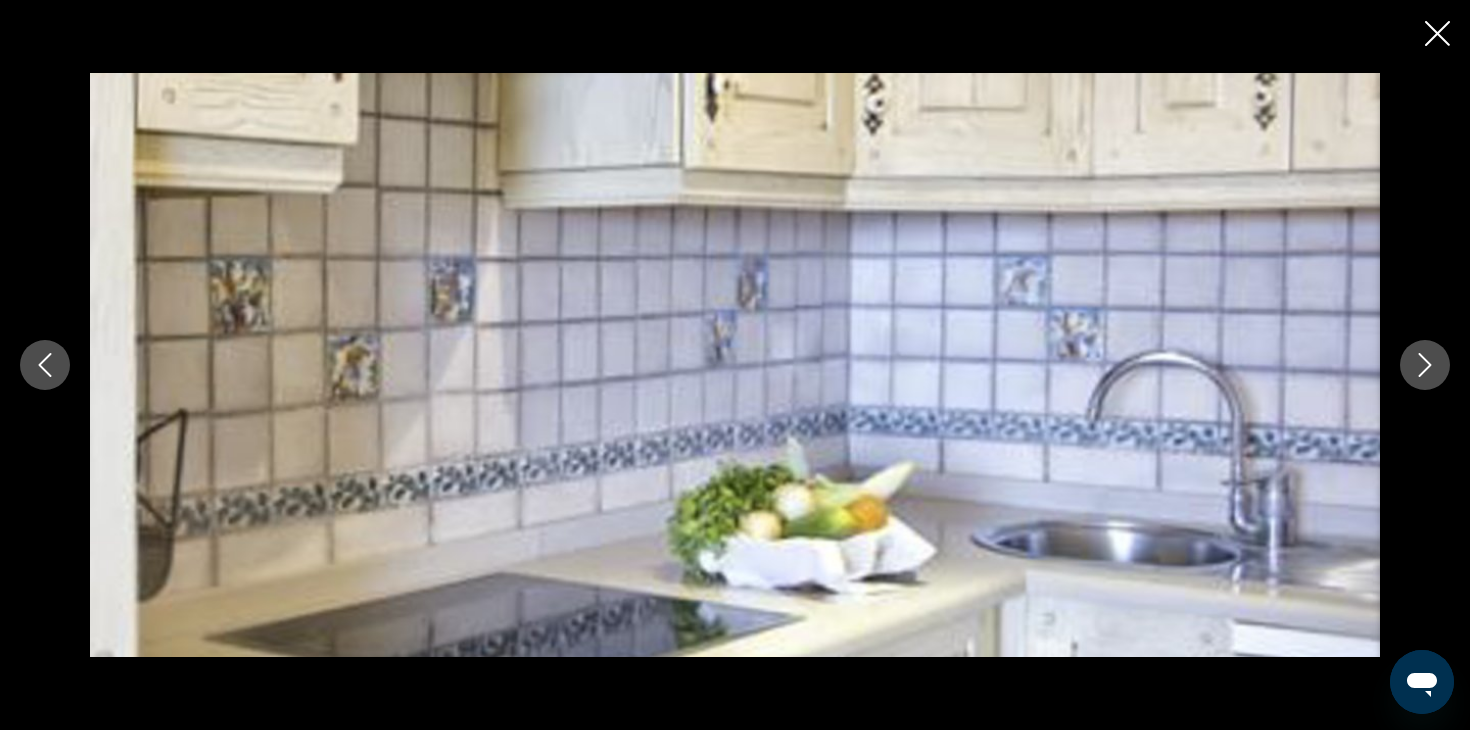 click 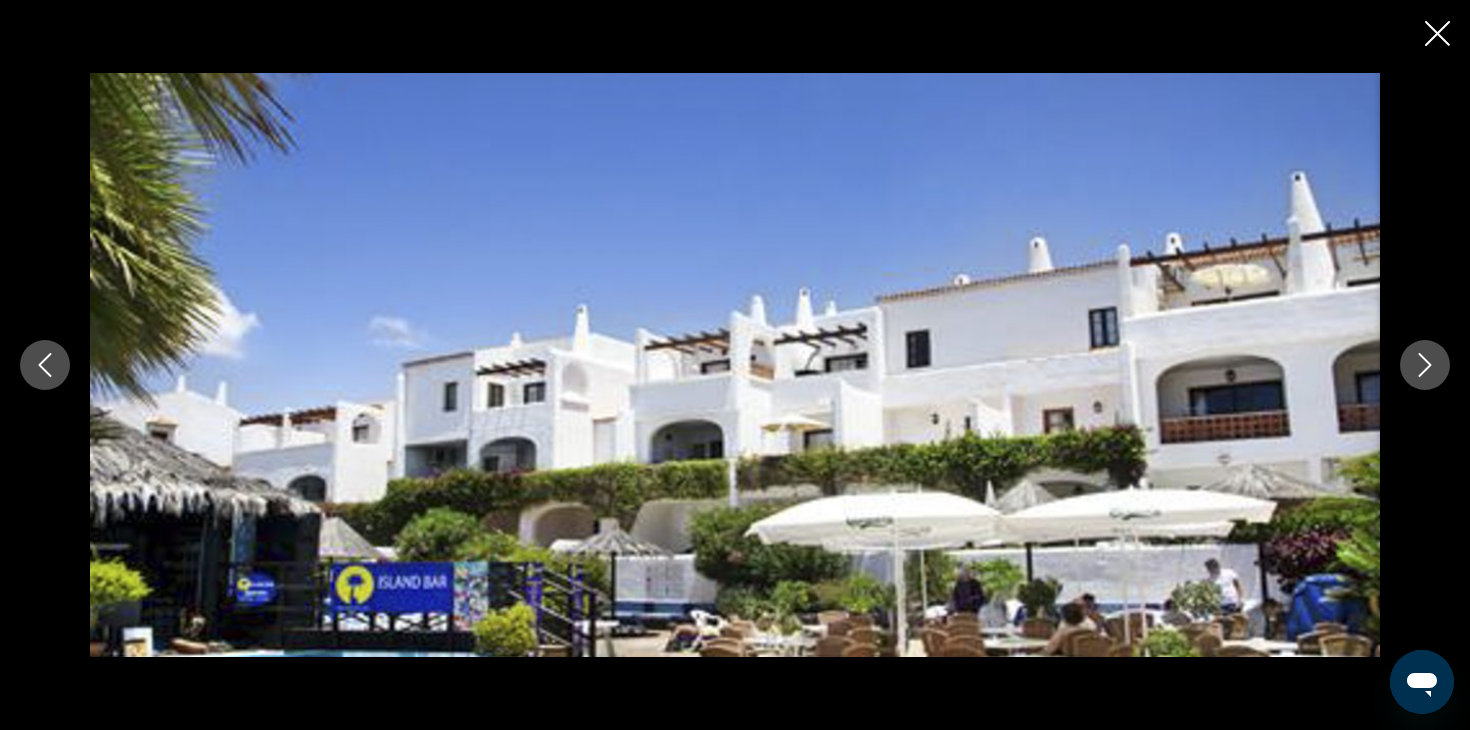 click 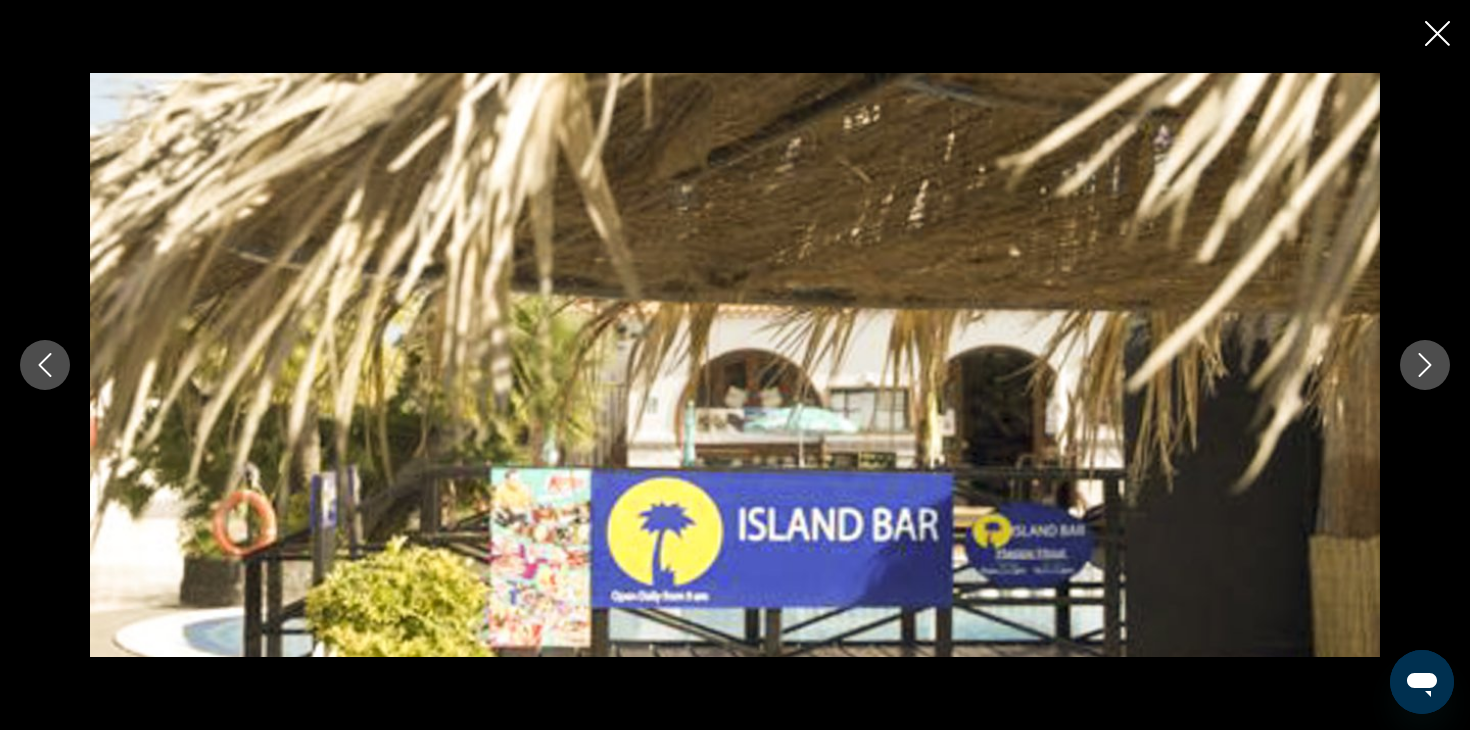 click 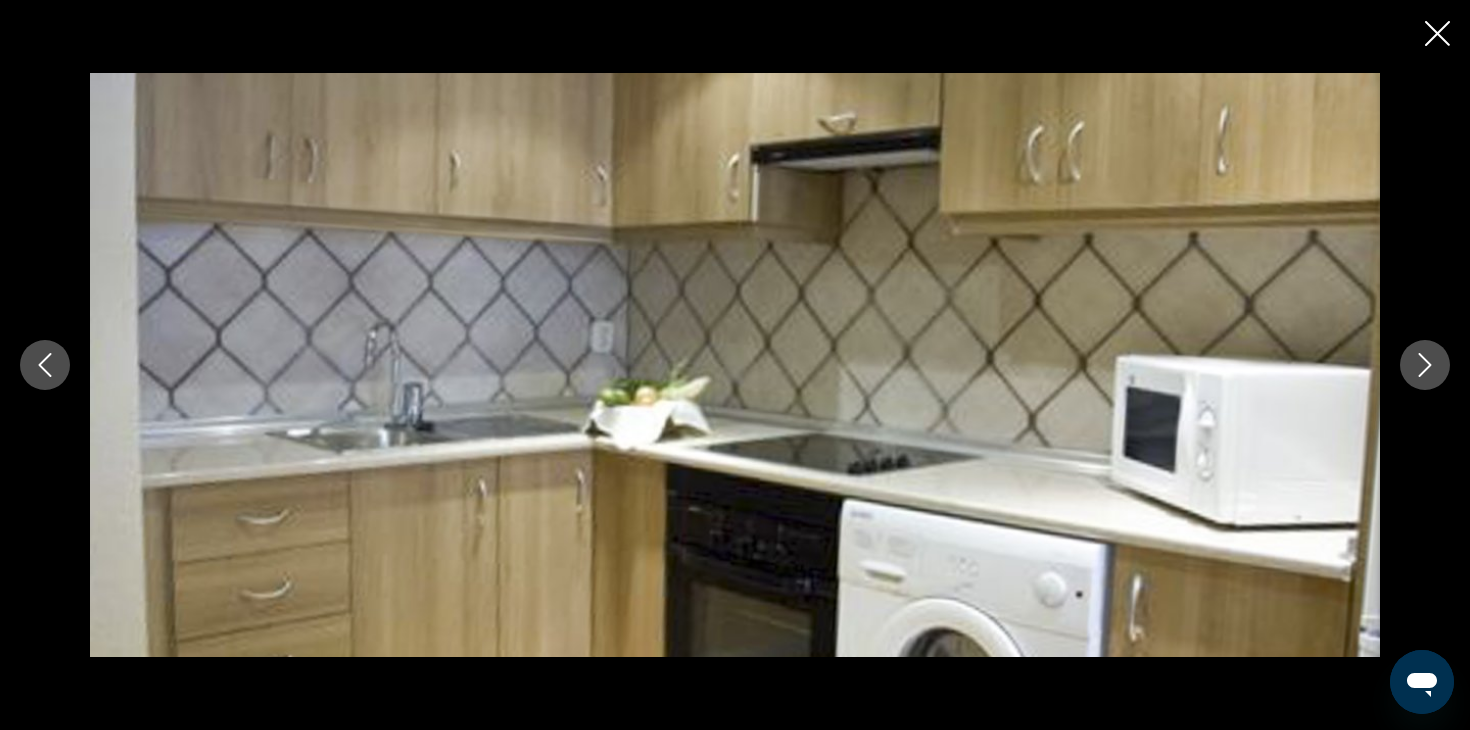 click 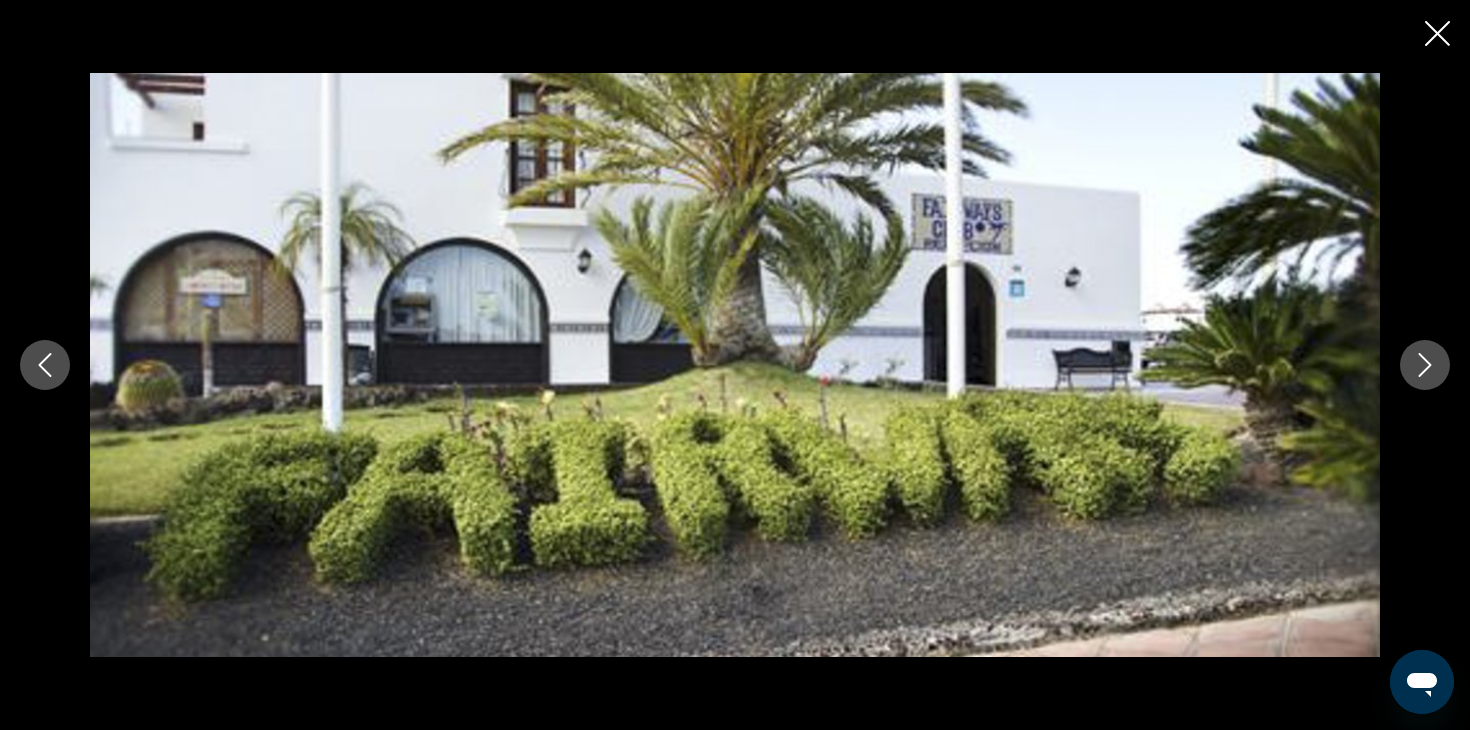 click 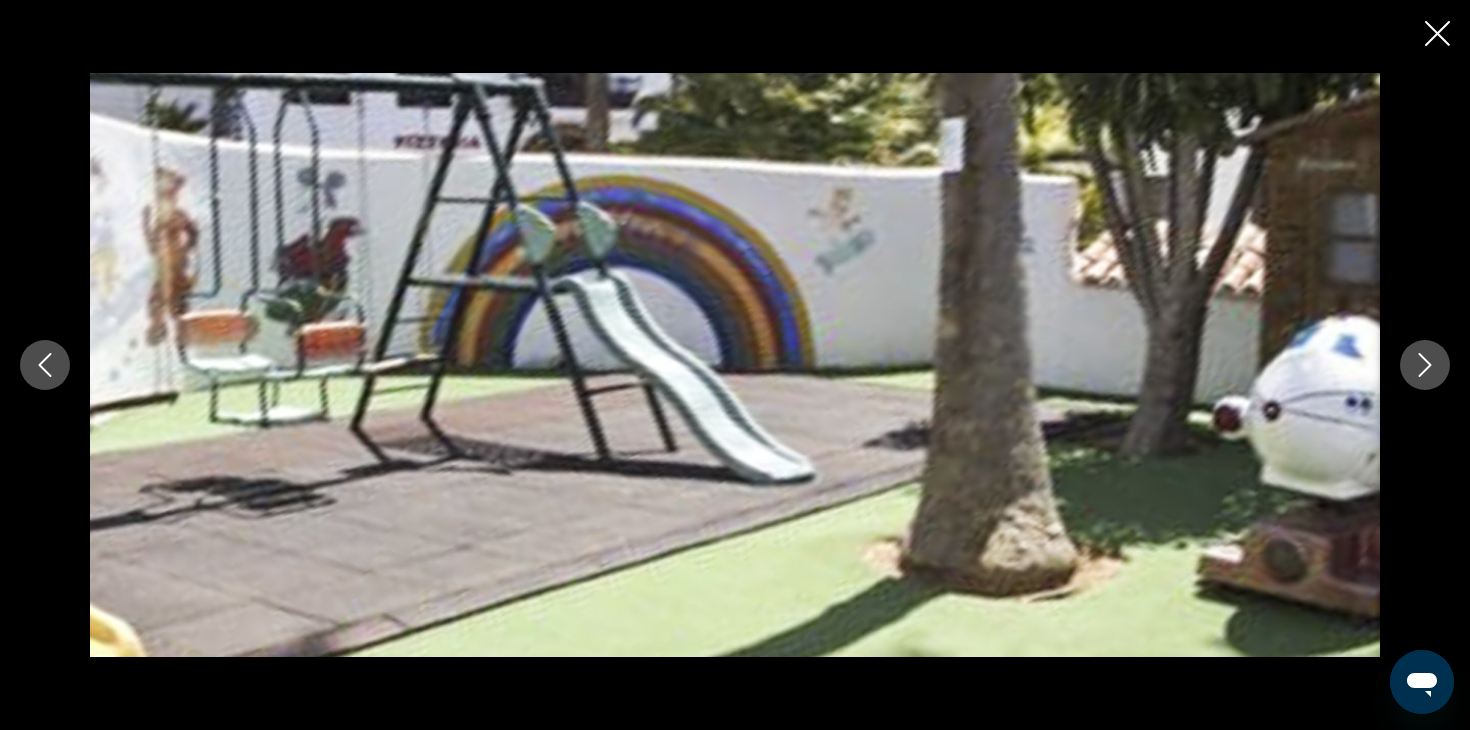 click 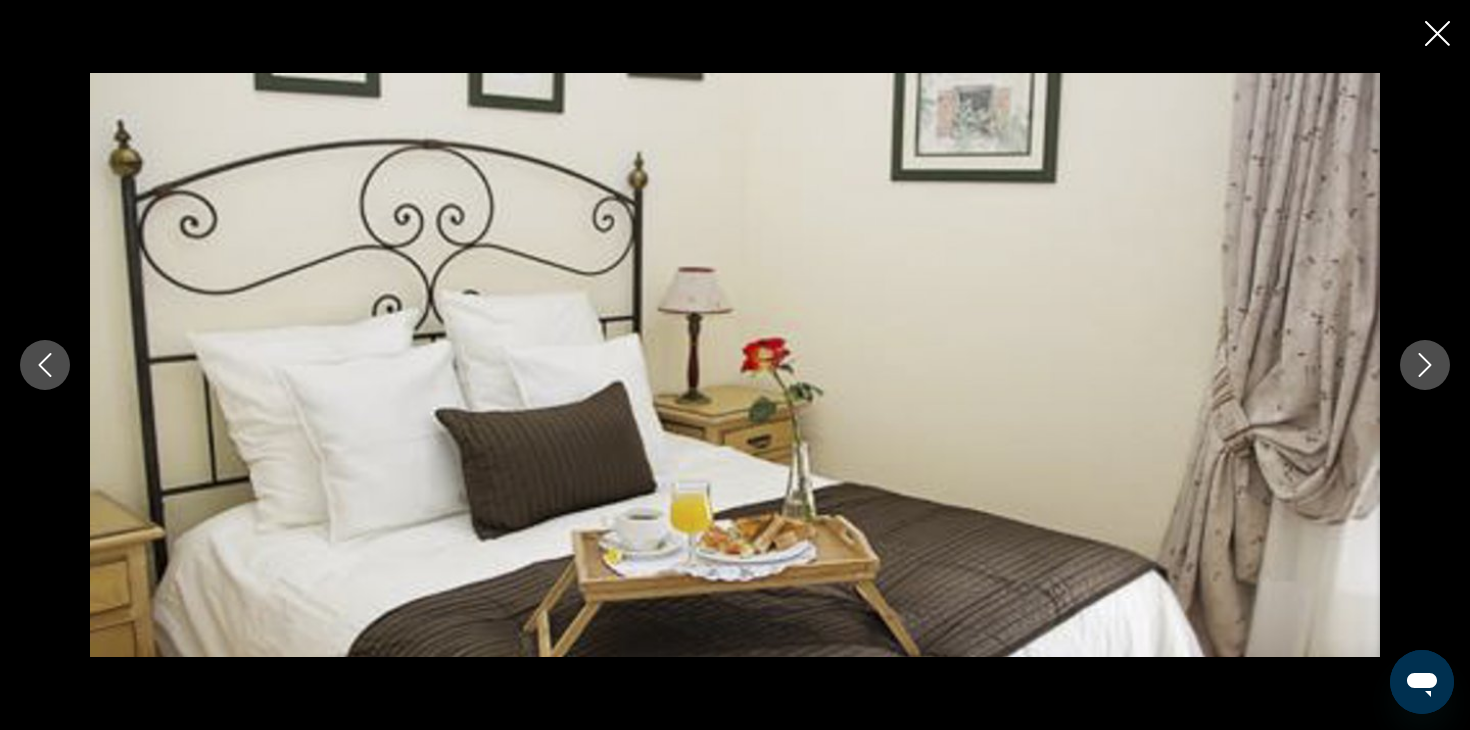 click 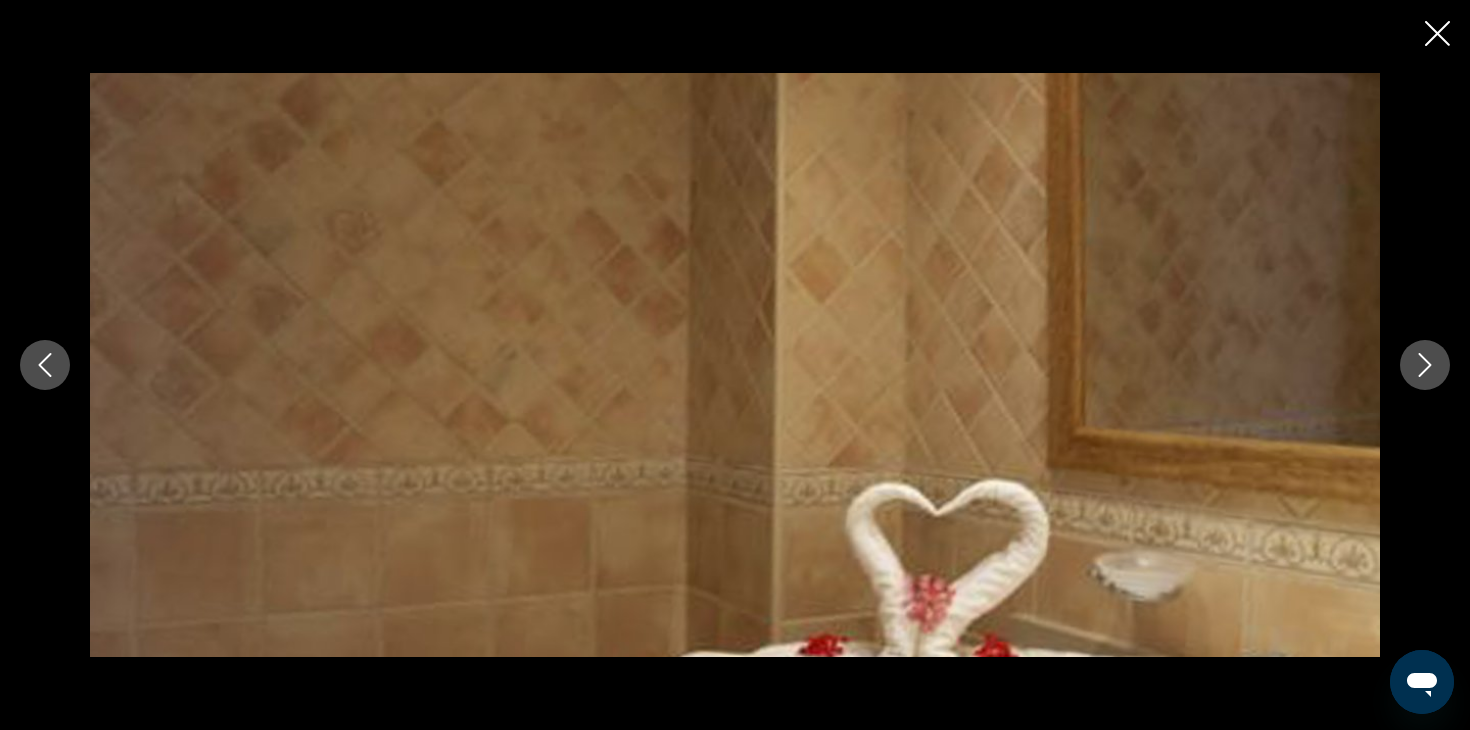 click 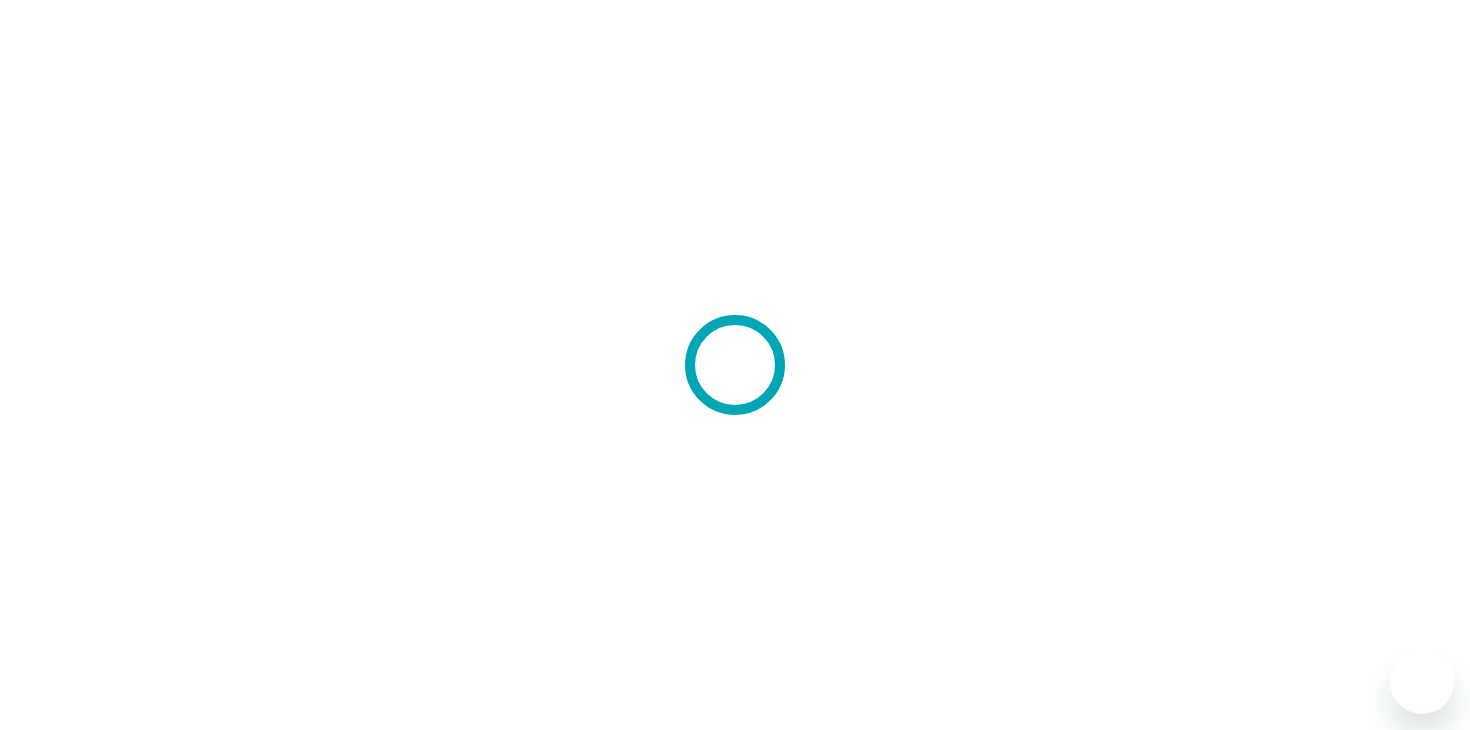scroll, scrollTop: 0, scrollLeft: 0, axis: both 